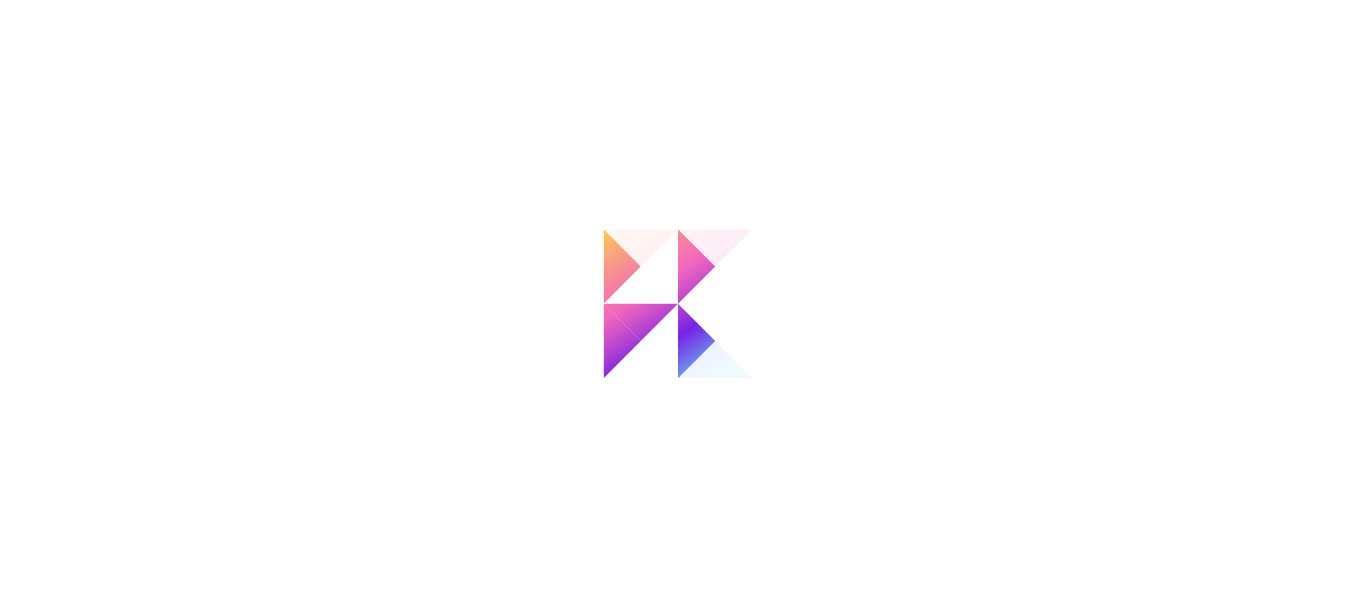 scroll, scrollTop: 0, scrollLeft: 0, axis: both 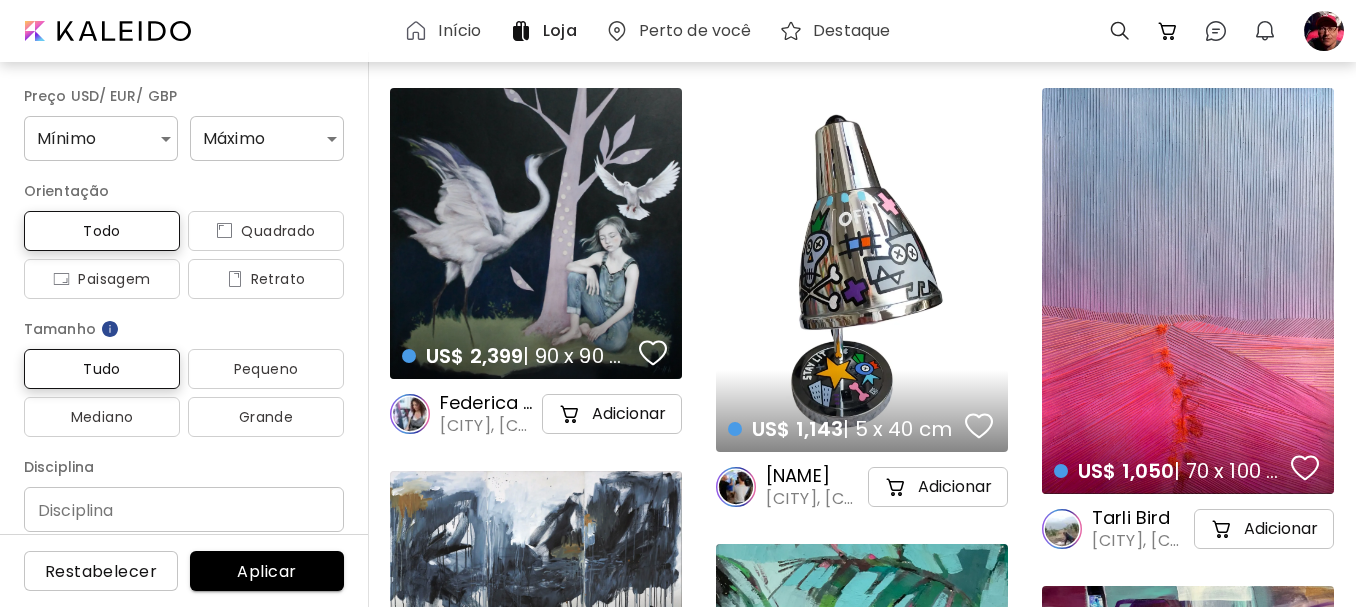 click on "US$ 2,399  | 90 x 90 cm details" at bounding box center [536, 233] 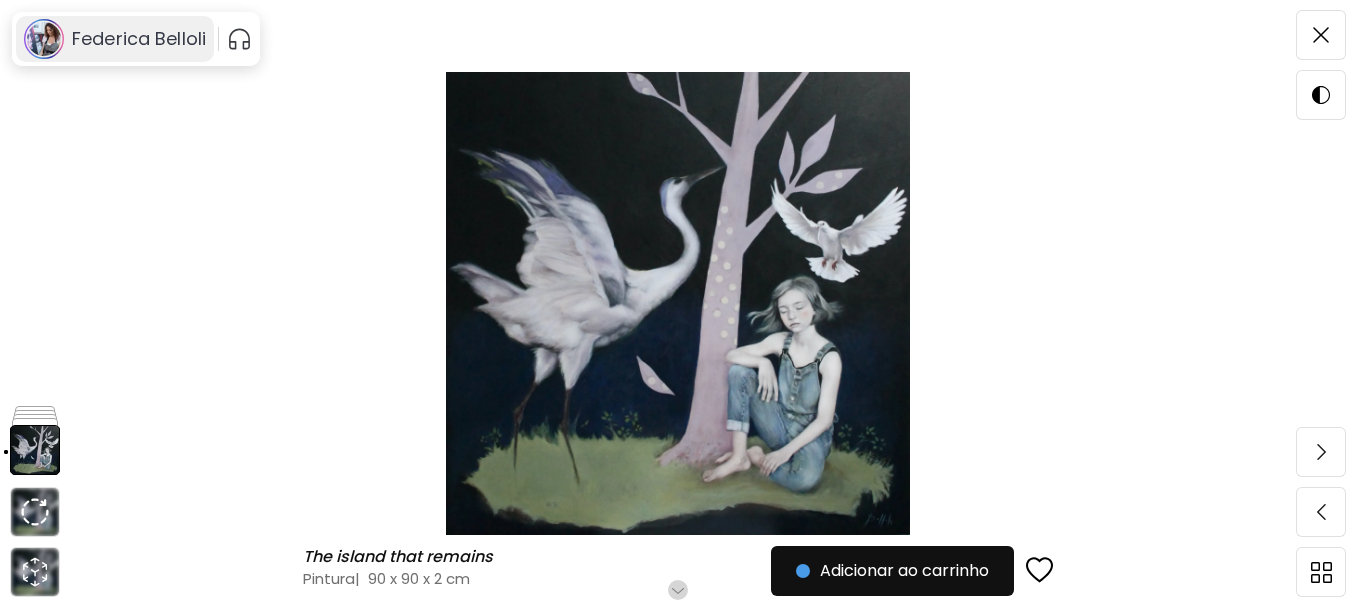 click on "Federica Belloli" at bounding box center [139, 39] 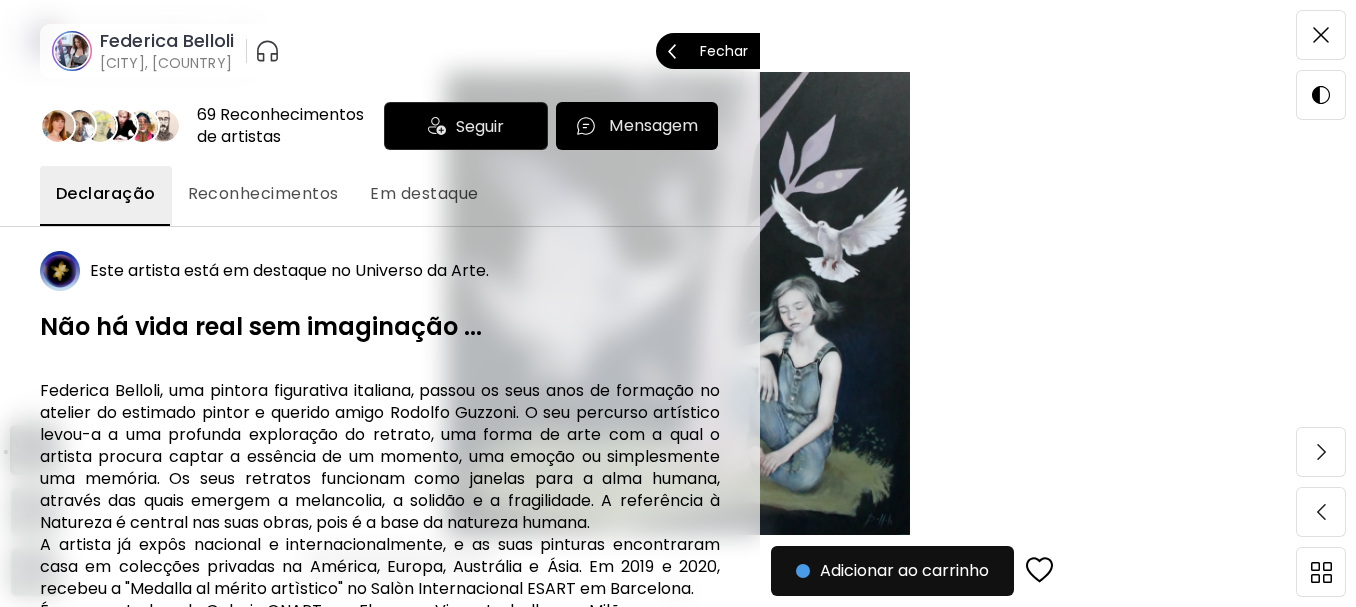 click on "Fechar" at bounding box center [724, 51] 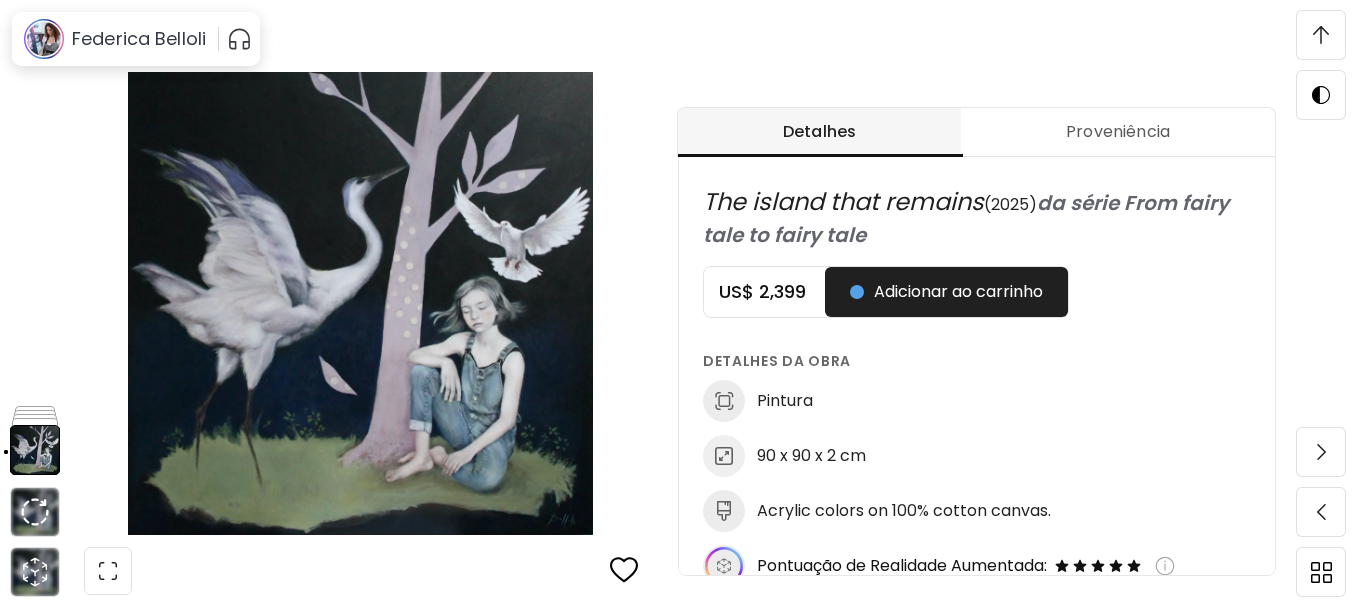 scroll, scrollTop: 300, scrollLeft: 0, axis: vertical 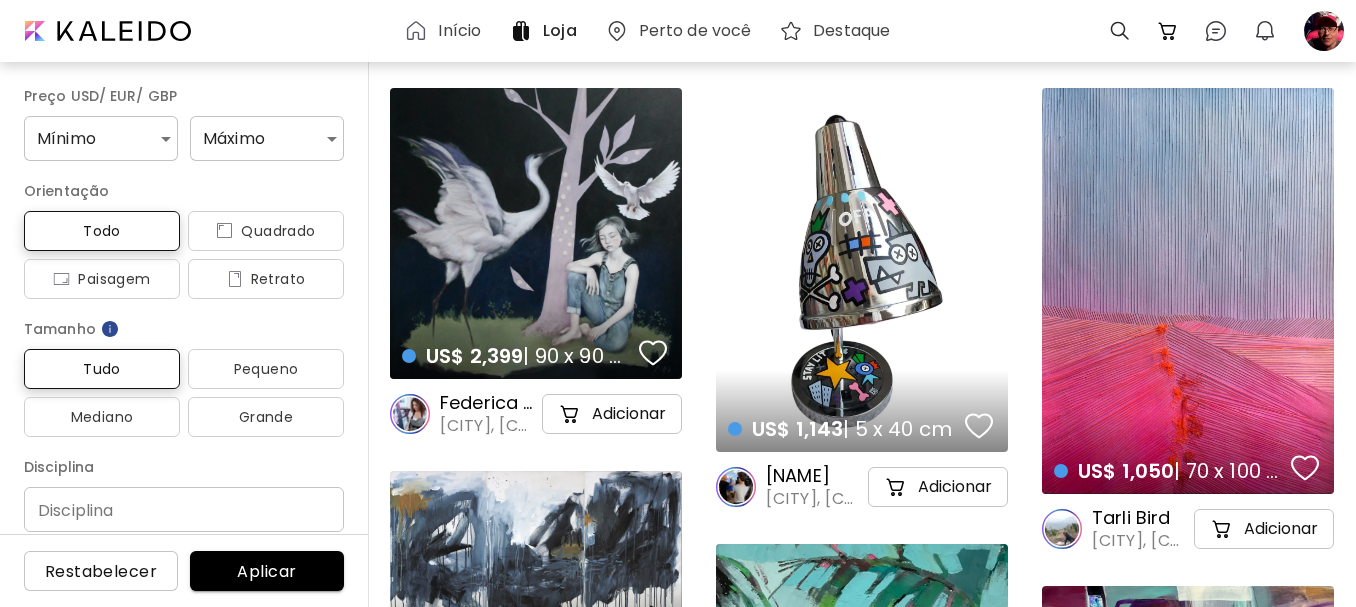 click on "Federica Belloli" at bounding box center (489, 403) 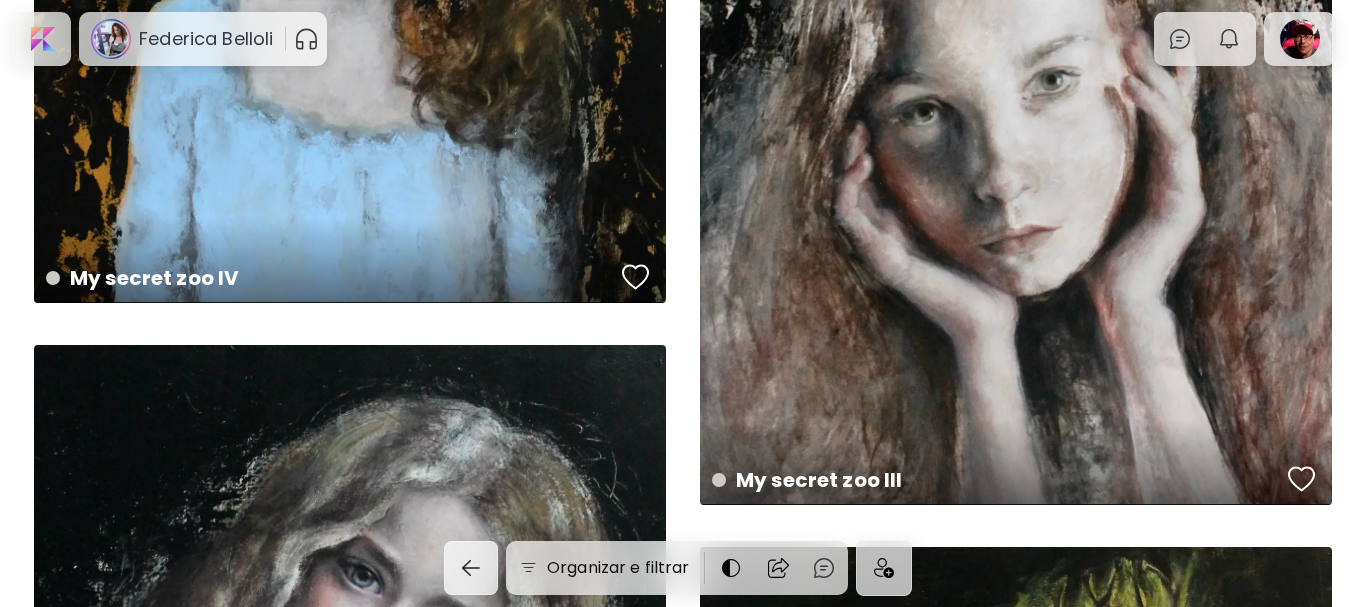 scroll, scrollTop: 11700, scrollLeft: 0, axis: vertical 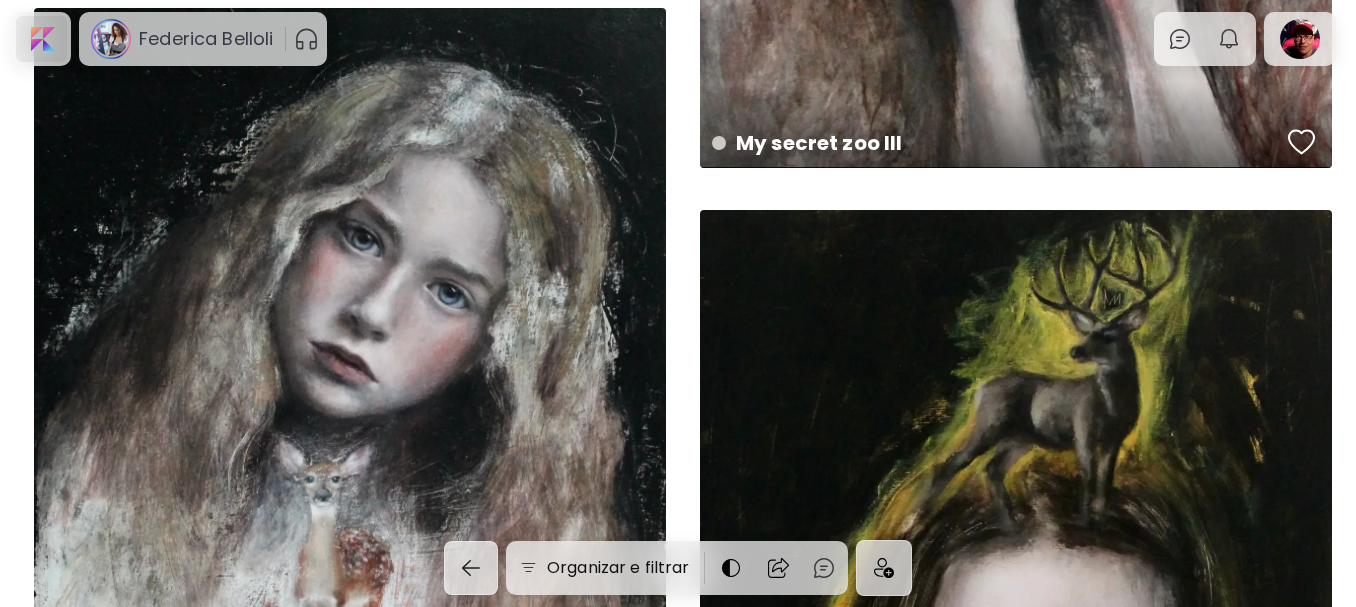 click at bounding box center (41, 39) 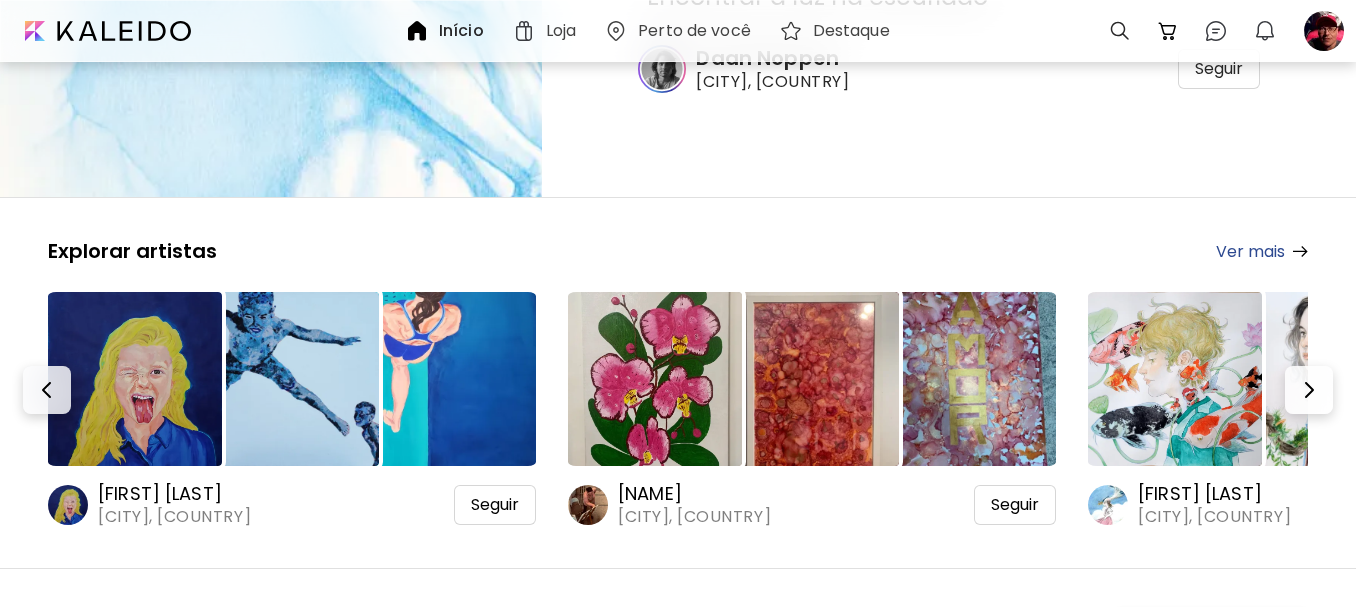 scroll, scrollTop: 300, scrollLeft: 0, axis: vertical 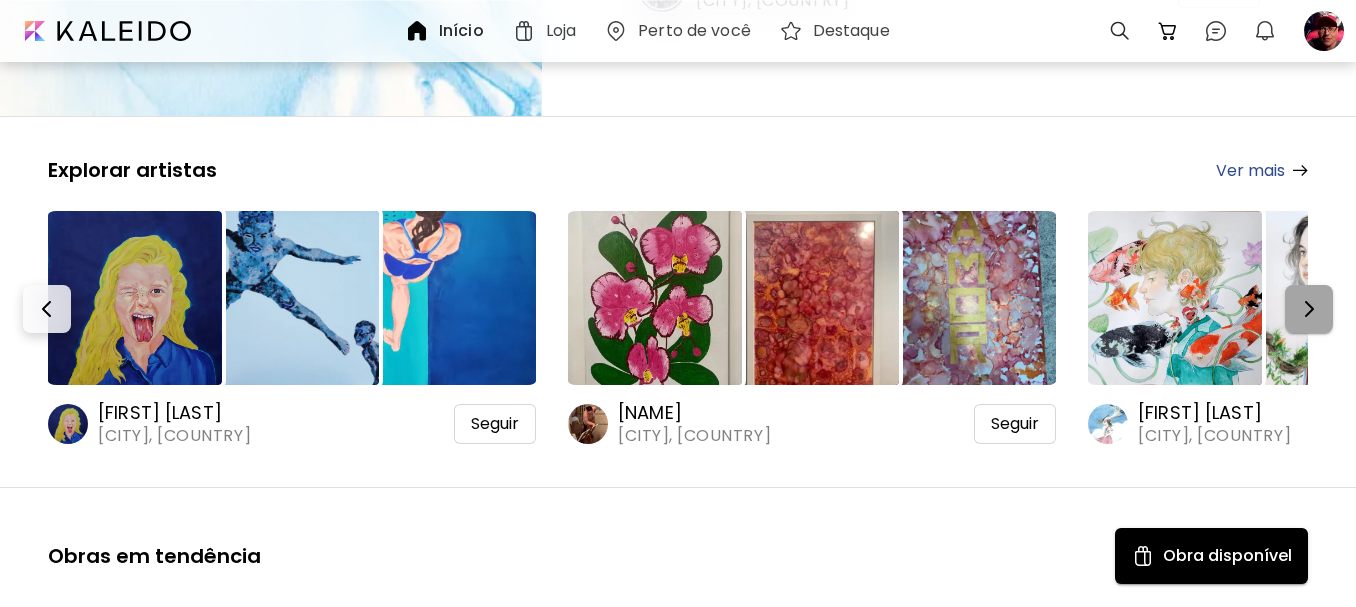 click at bounding box center [1309, 309] 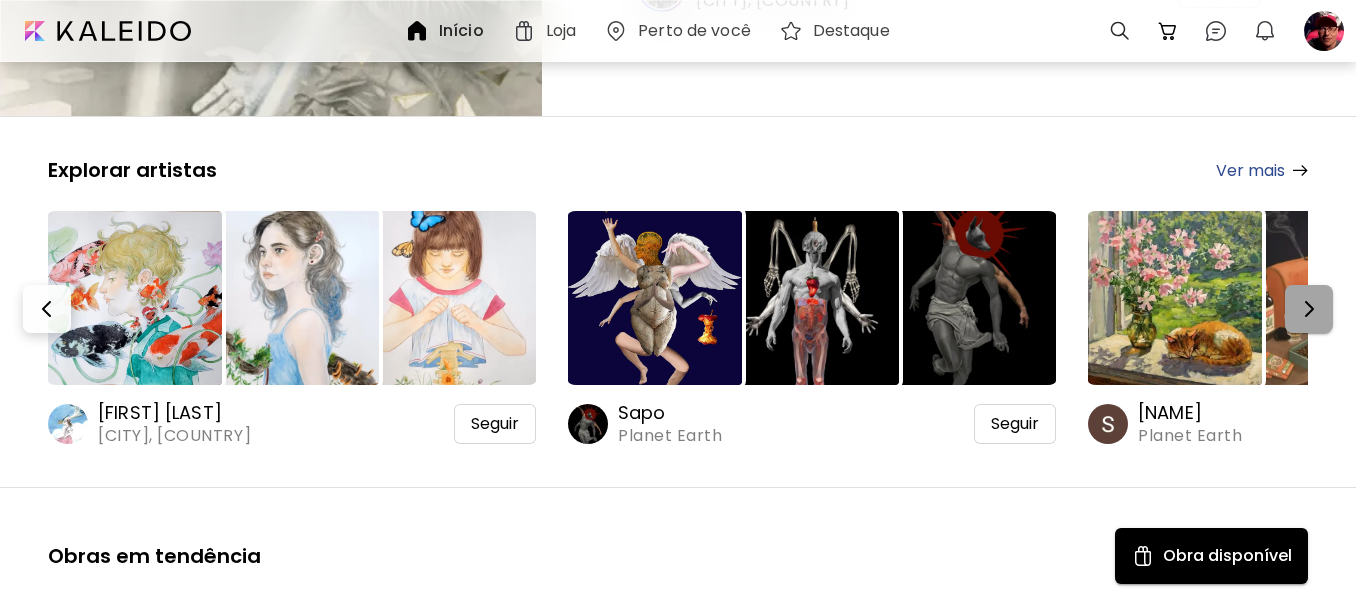 click at bounding box center [1309, 309] 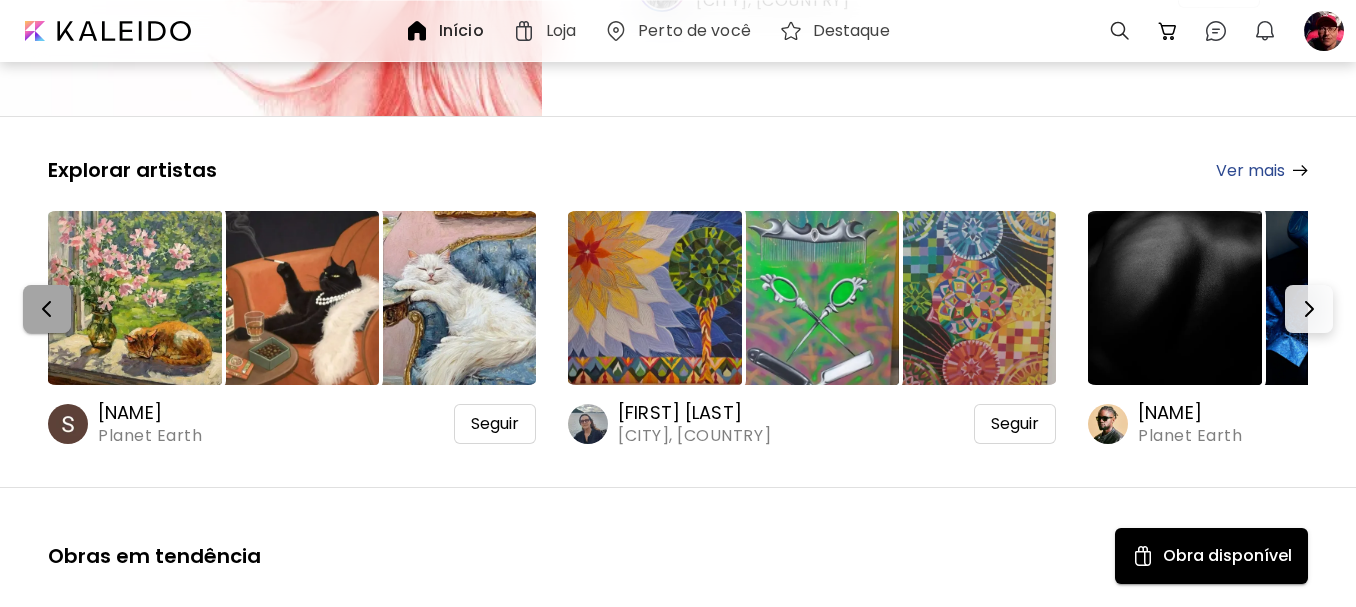 click at bounding box center [47, 309] 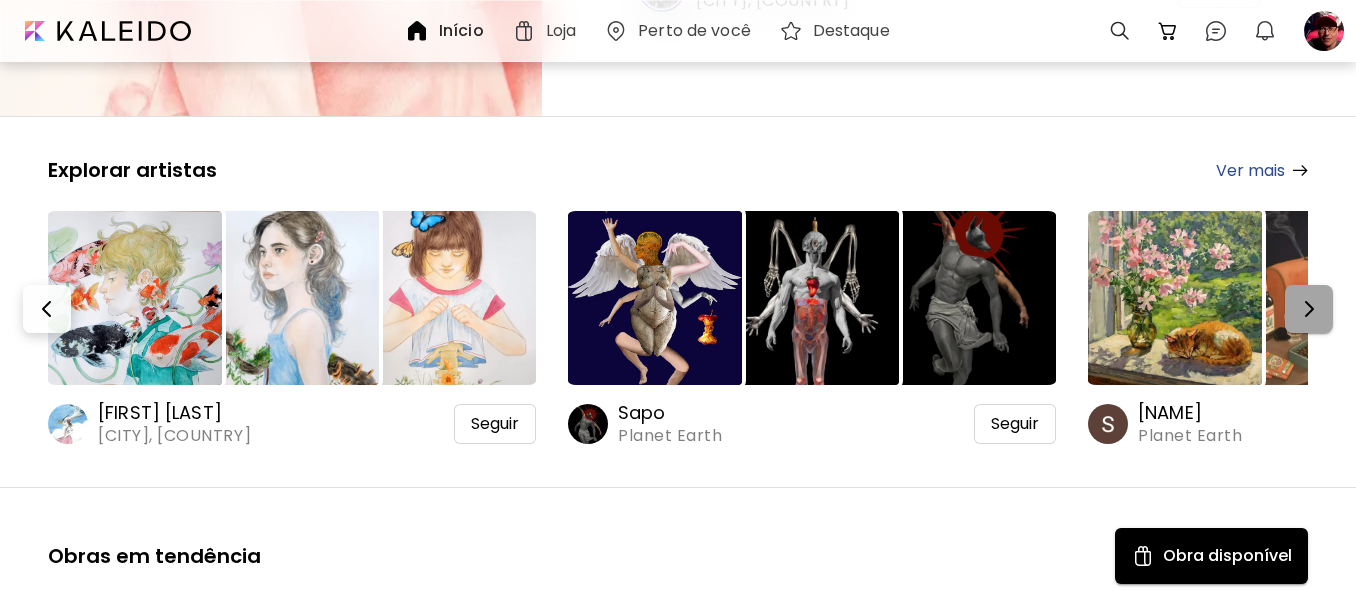 click at bounding box center [1309, 309] 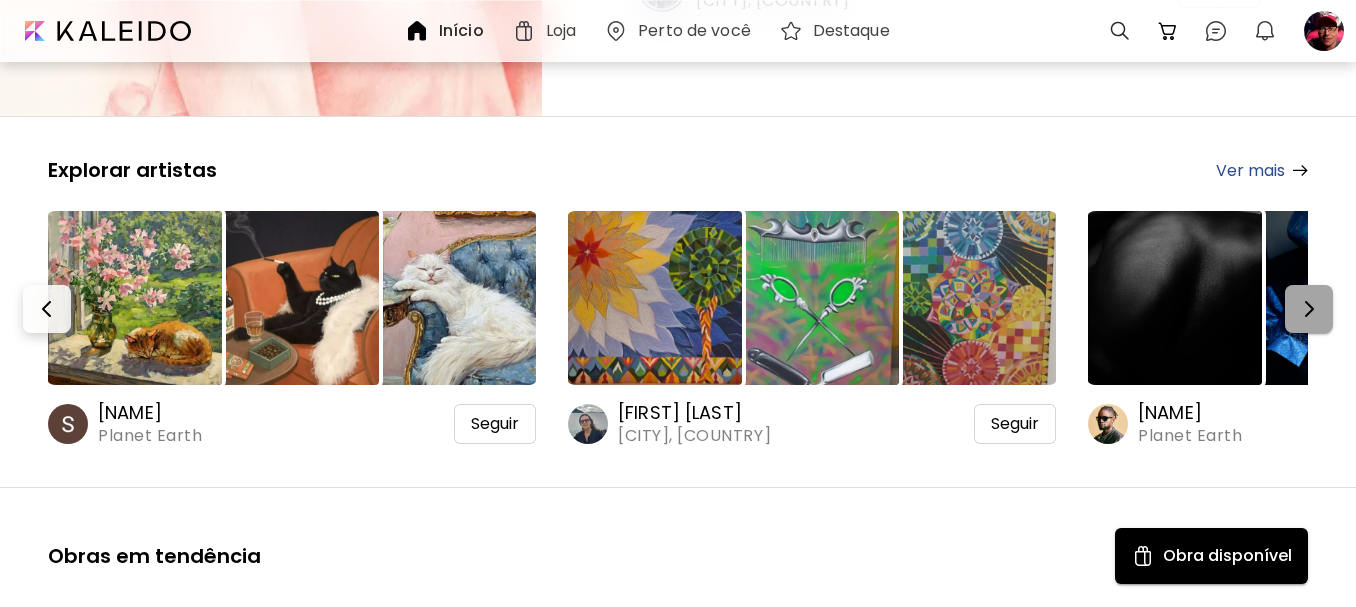 click at bounding box center [1309, 309] 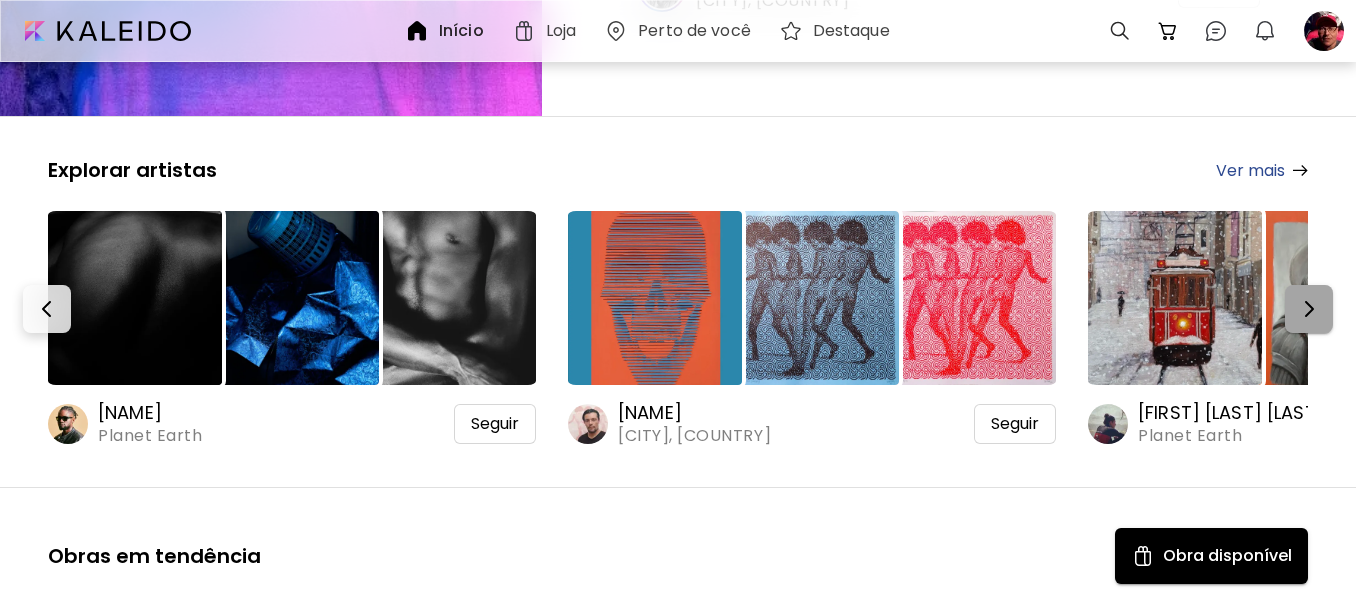 click at bounding box center (1309, 309) 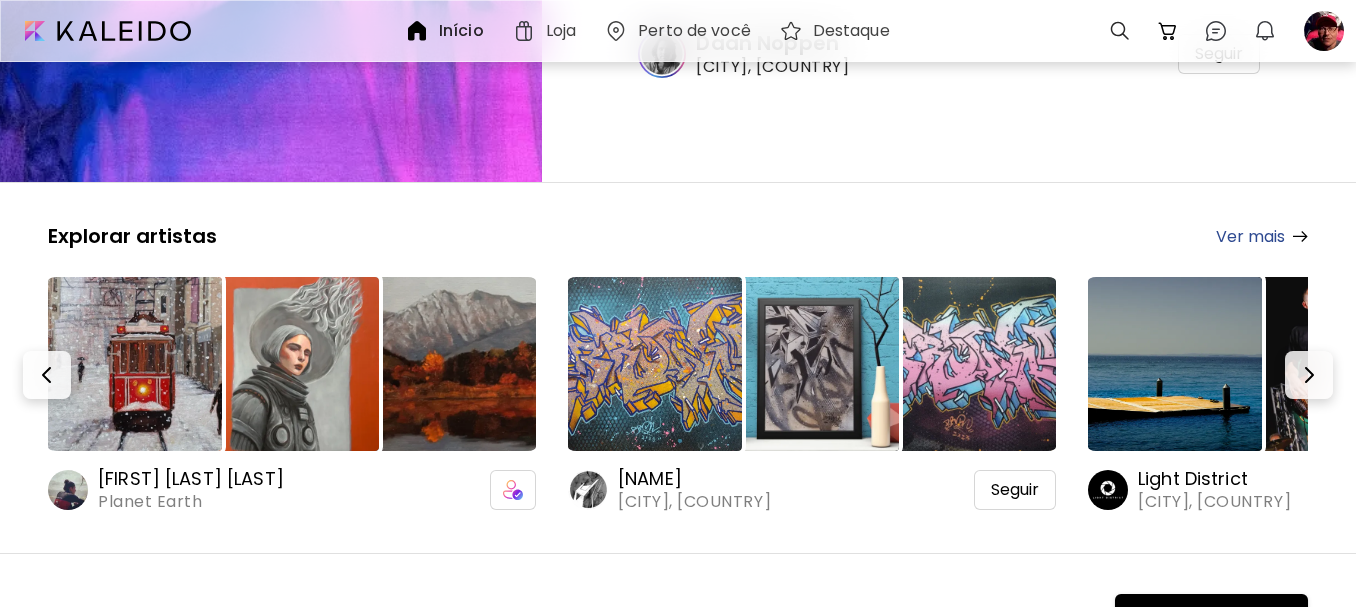 scroll, scrollTop: 200, scrollLeft: 0, axis: vertical 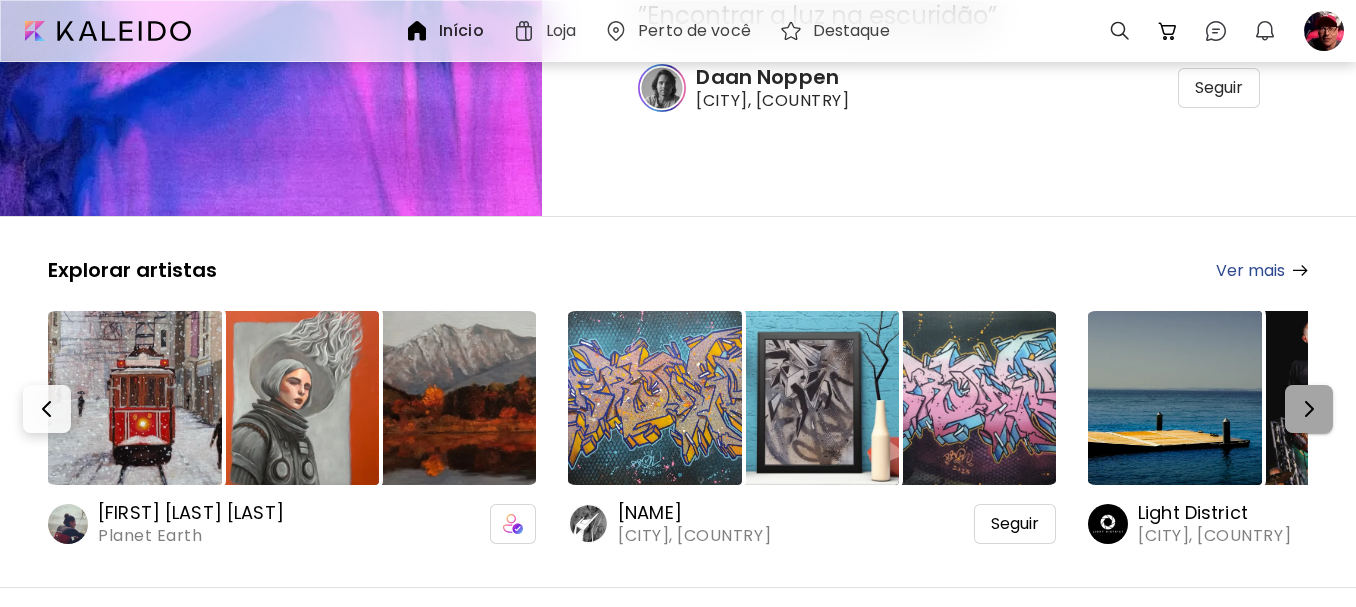 click at bounding box center [1309, 409] 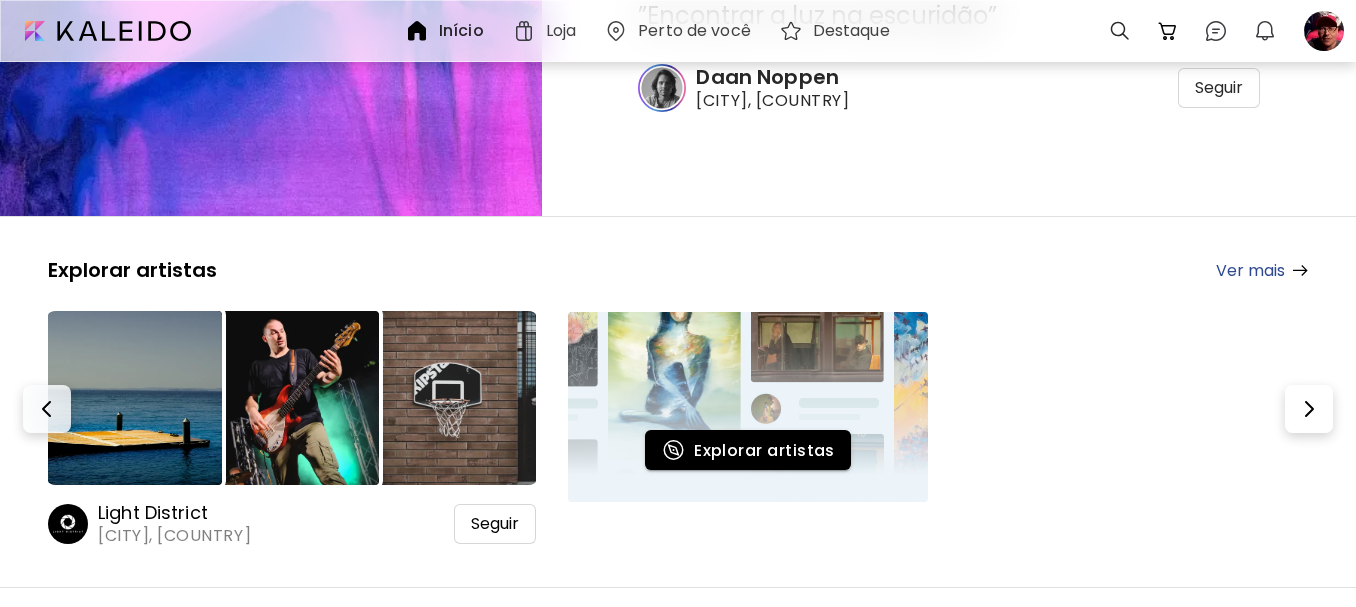 click on "Explorar artistas" at bounding box center (748, 450) 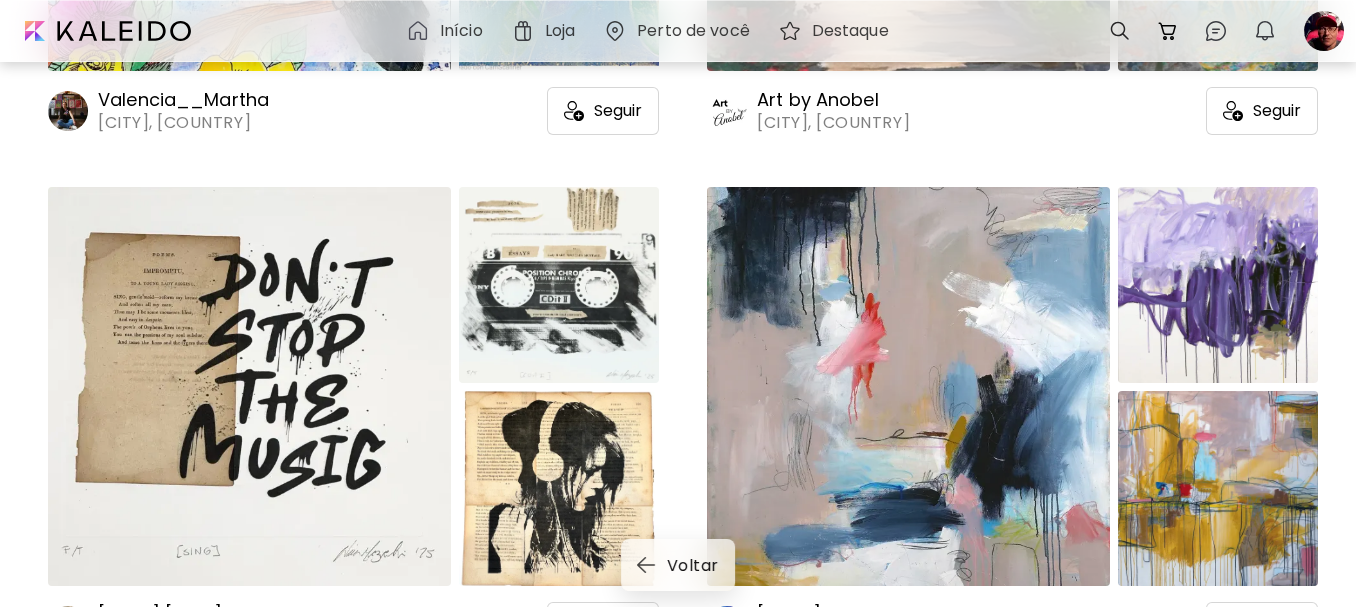 scroll, scrollTop: 12000, scrollLeft: 0, axis: vertical 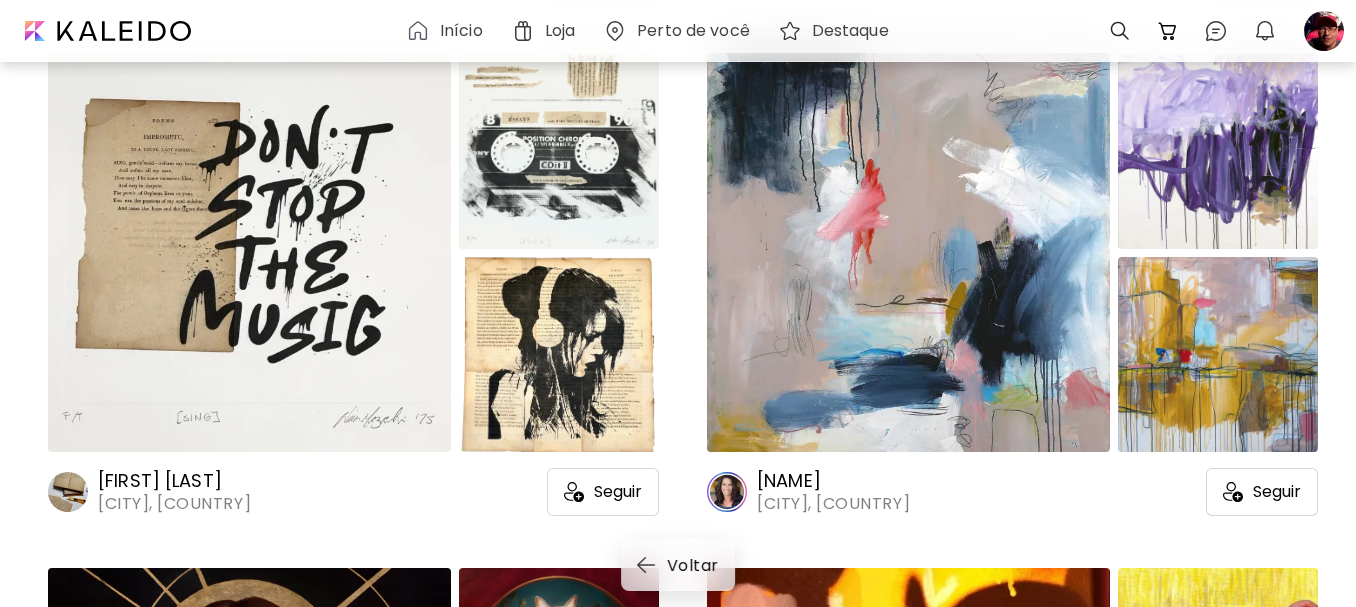 click on "[NAME]" at bounding box center [854, 481] 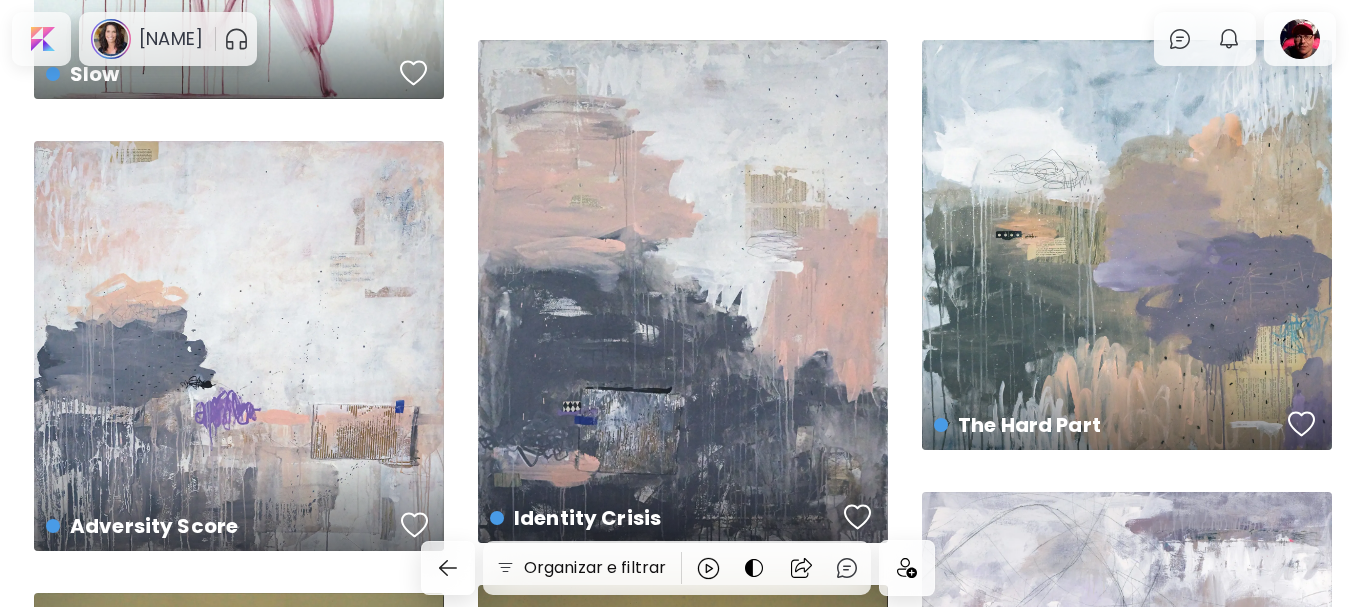scroll, scrollTop: 1600, scrollLeft: 0, axis: vertical 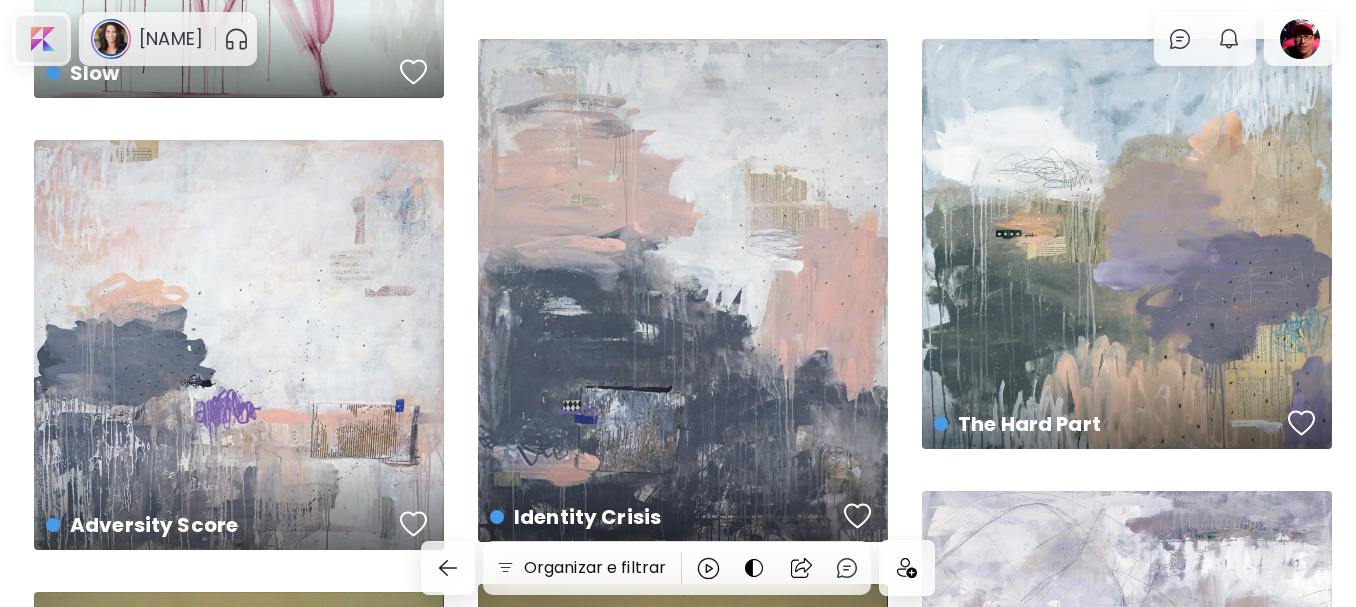 click at bounding box center [41, 39] 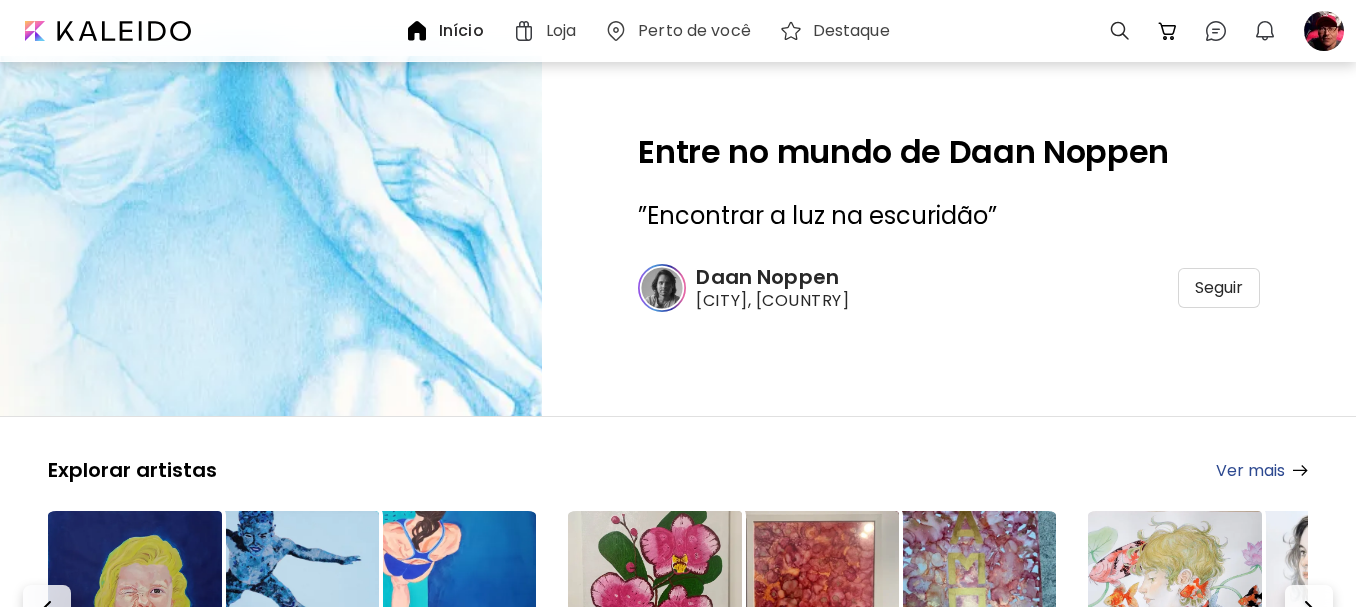 scroll, scrollTop: 100, scrollLeft: 0, axis: vertical 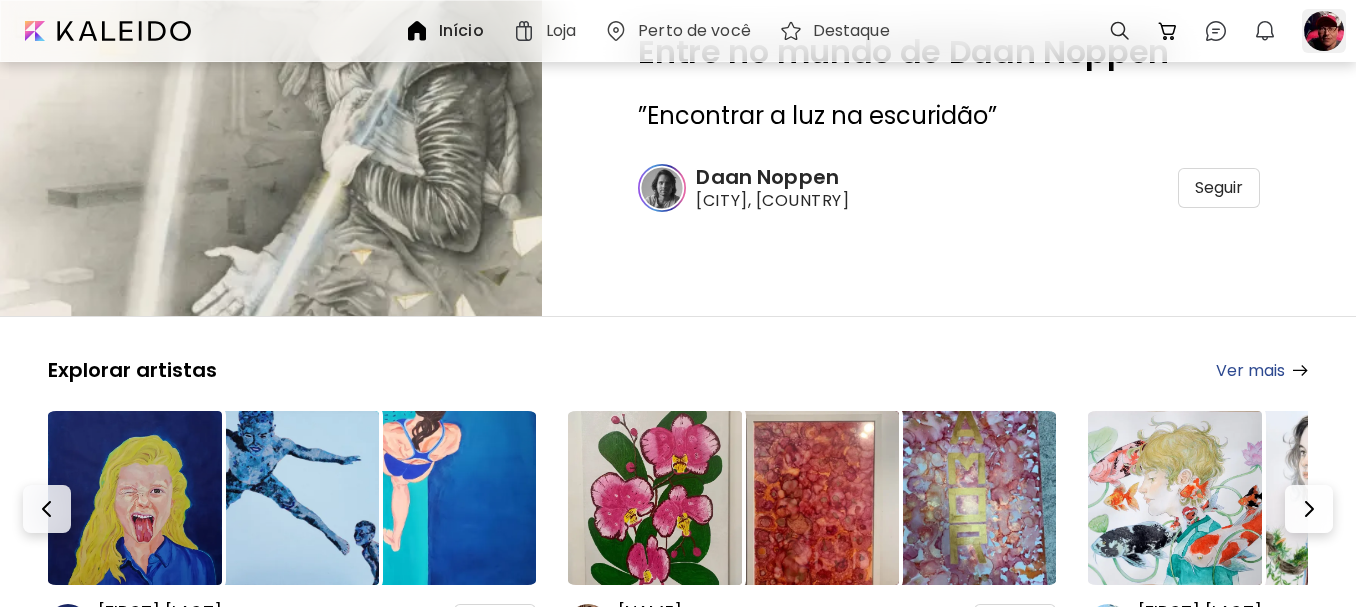click at bounding box center (1324, 31) 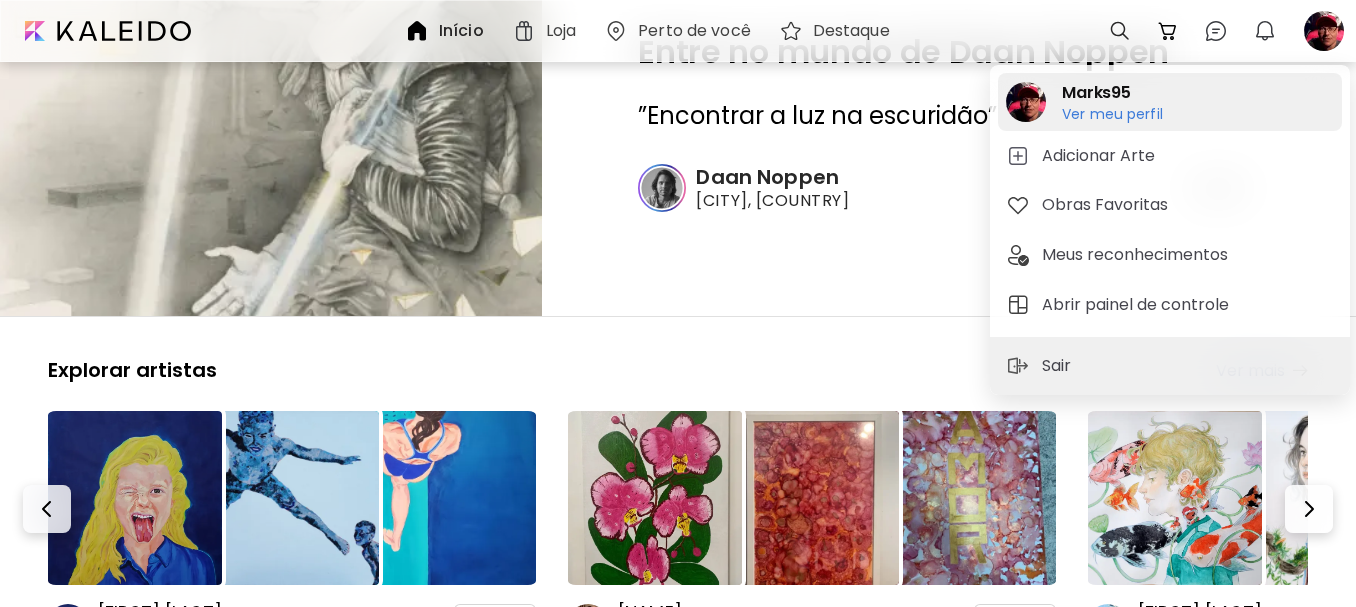 click on "Ver meu perfil" at bounding box center [1112, 114] 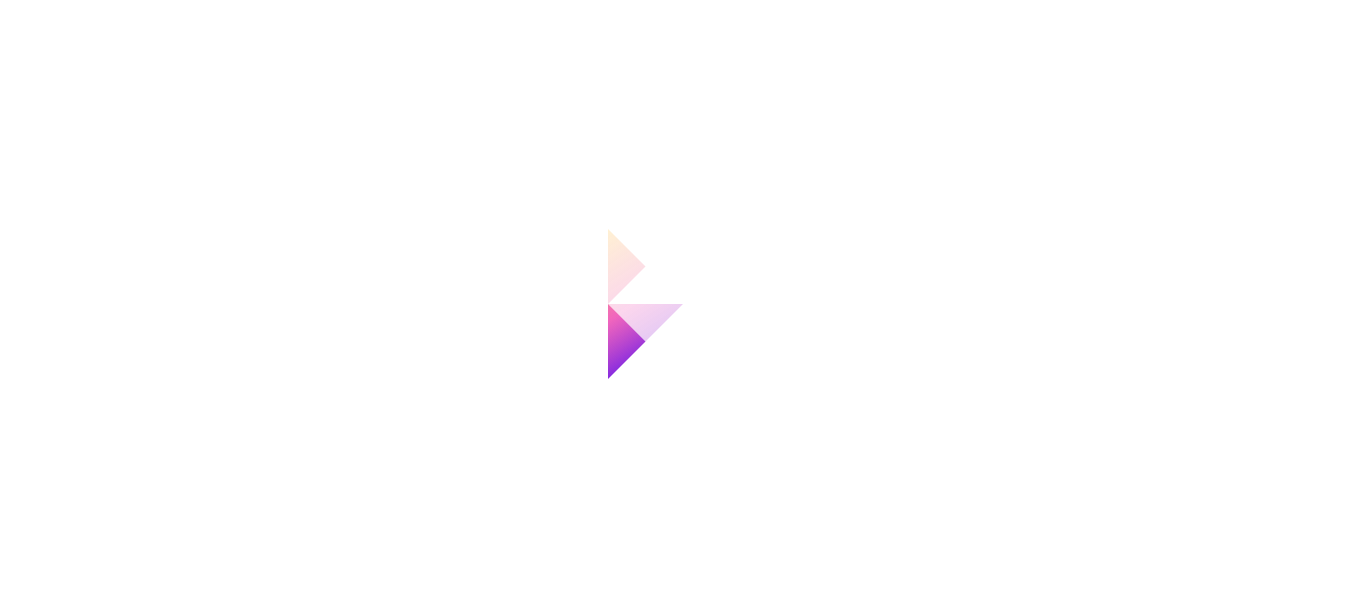 scroll, scrollTop: 0, scrollLeft: 0, axis: both 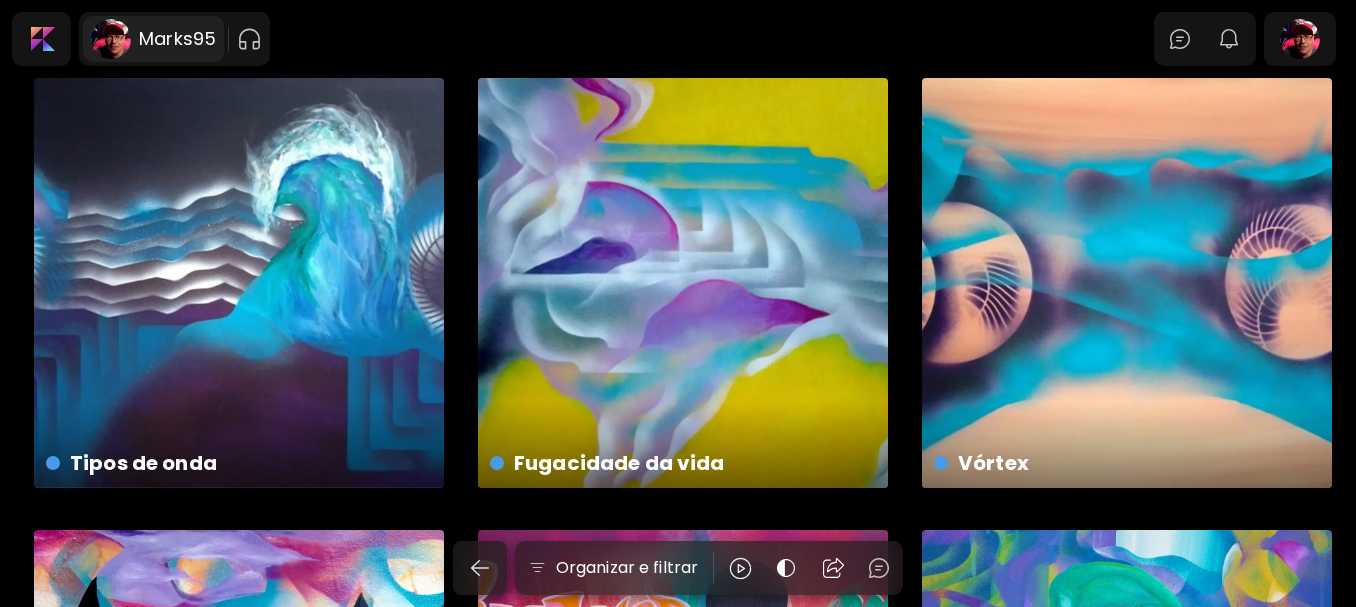 click on "Marks95" at bounding box center [177, 39] 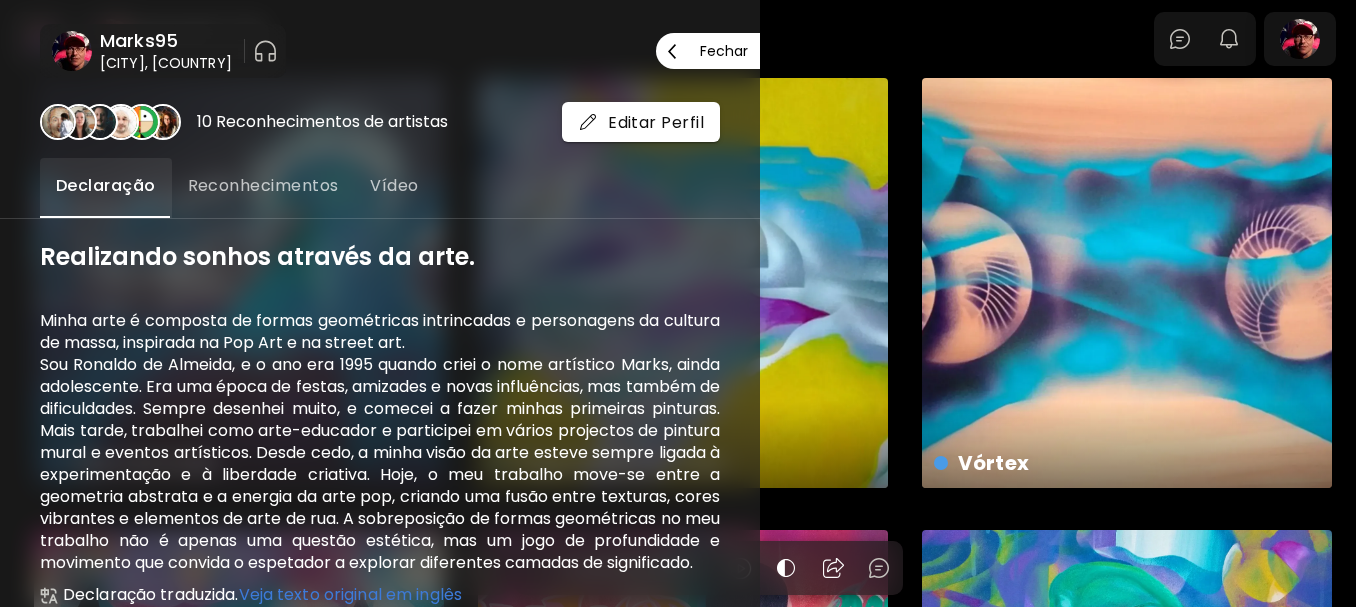 click on "Fechar" at bounding box center [708, 51] 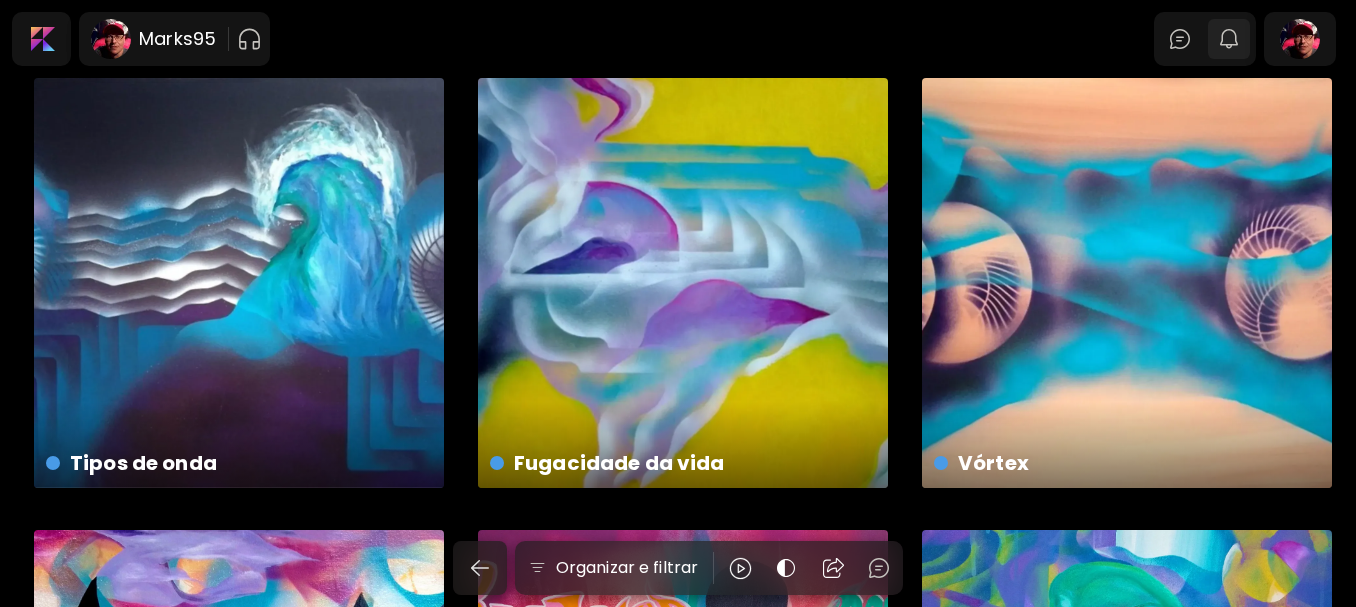 click at bounding box center (1229, 39) 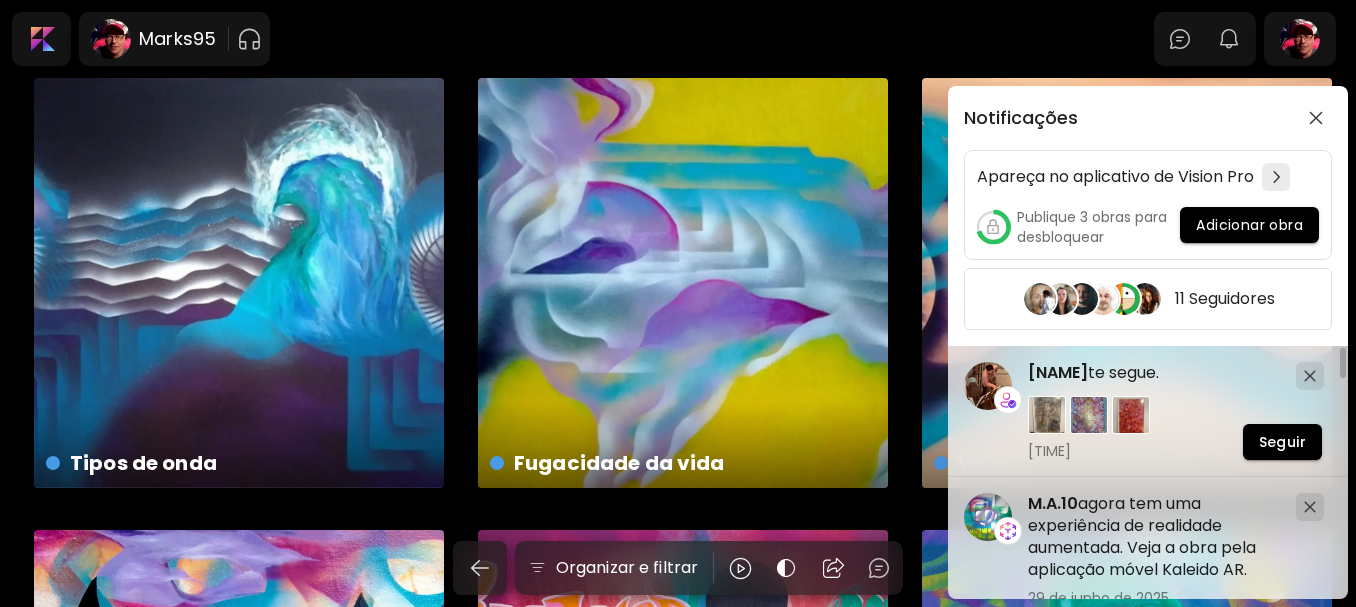 click on "Notificações Apareça no aplicativo de Vision Pro Publique 3 obras para desbloquear Adicionar obra 11 Seguidores M.A.10 agora tem uma experiência de realidade aumentada. Veja a obra pela aplicação móvel Kaleido AR. 29 de junho de 2025 Oluwaseyi Olaide te segue. 18 de maio de 2025 Seguindo Basak Devrim Andreutti te segue. 9 de junho de 2025 Seguindo Glaucia Zakor te segue. 2 dias atrás Seguir" at bounding box center [678, 303] 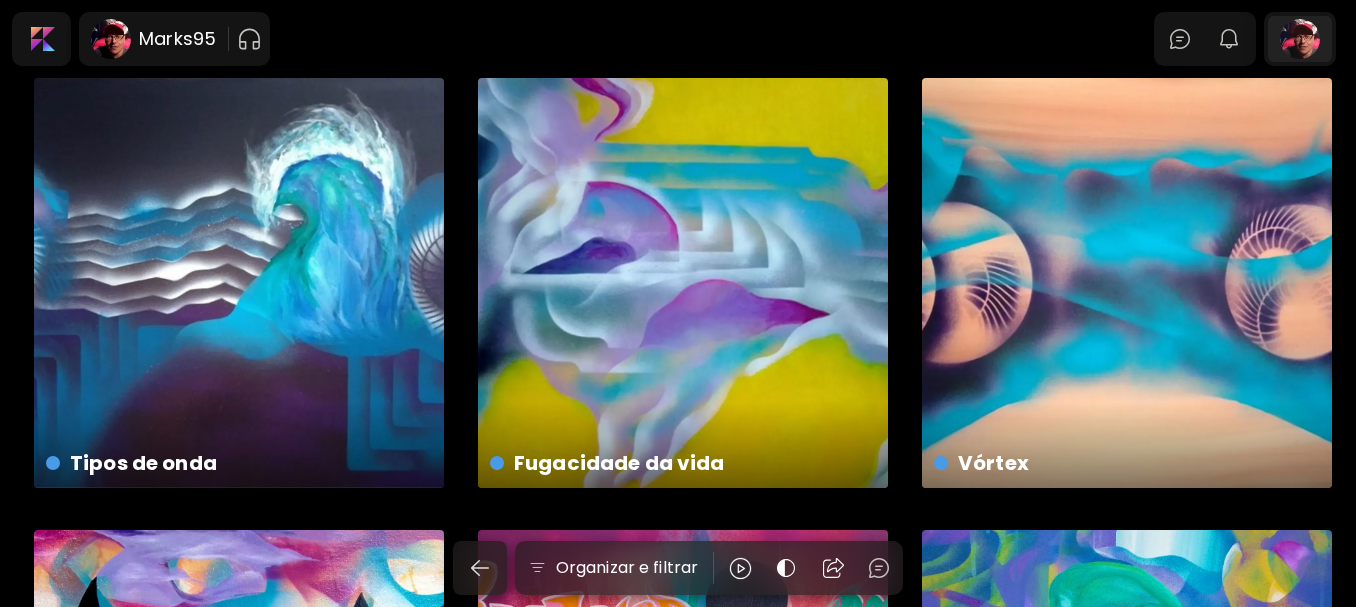 click at bounding box center (1300, 39) 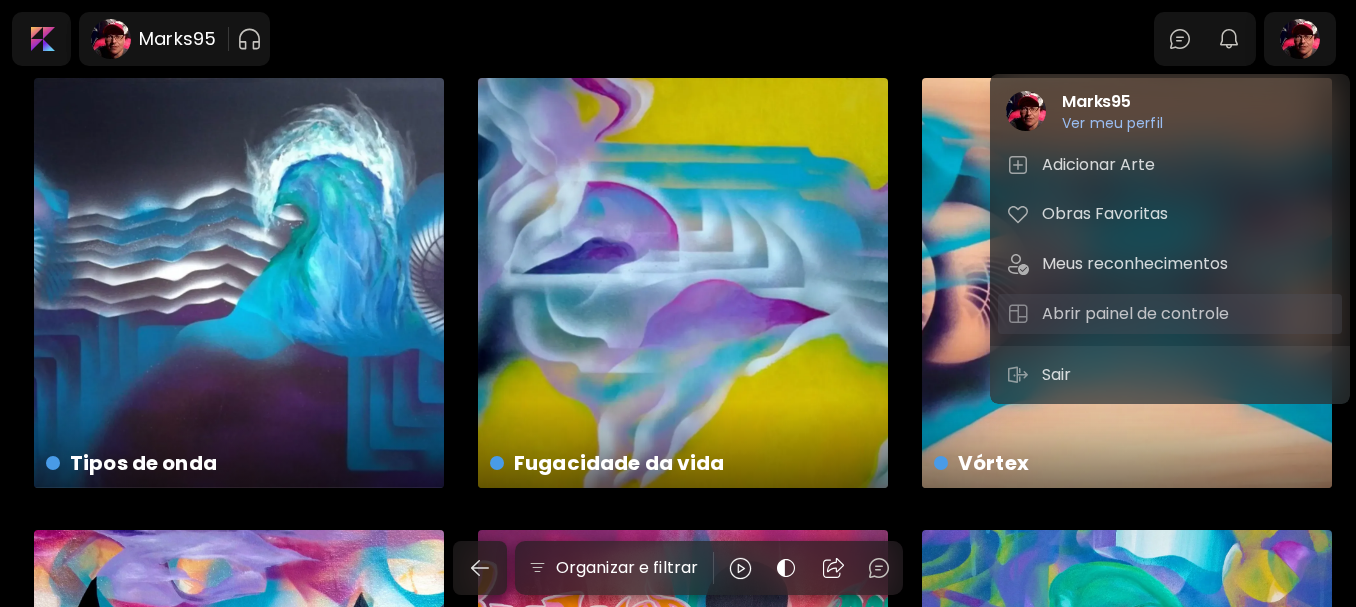 click on "Abrir painel de controle" at bounding box center (1138, 314) 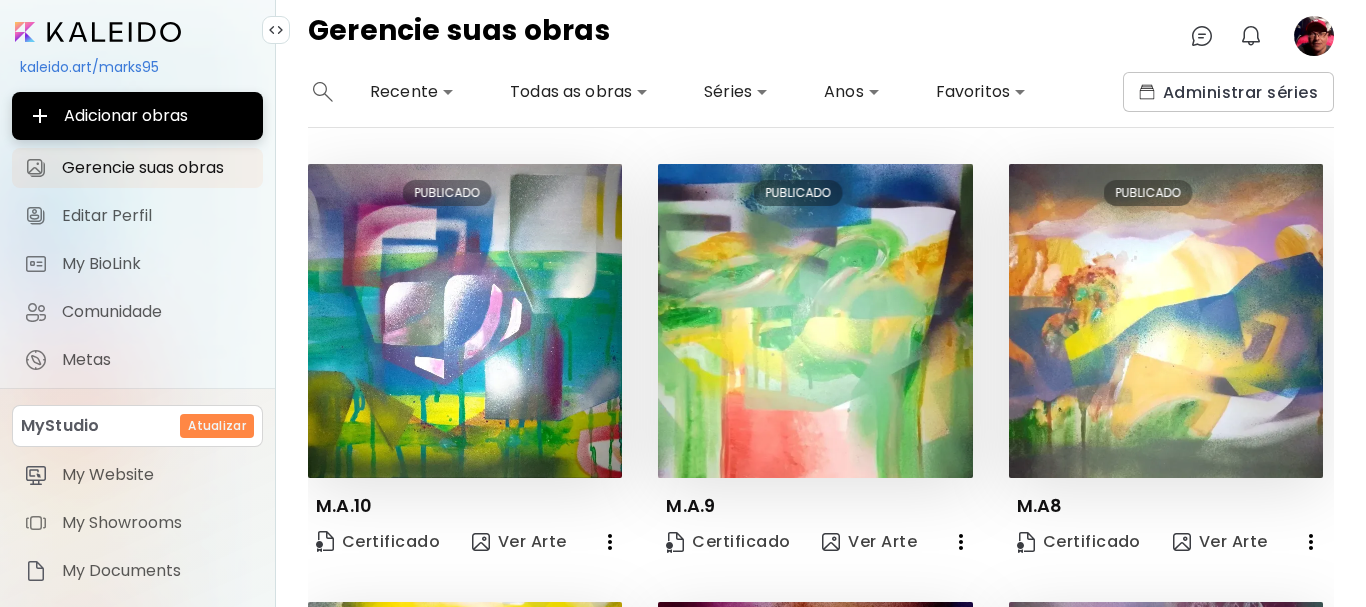 click on "Atualizar" at bounding box center (217, 426) 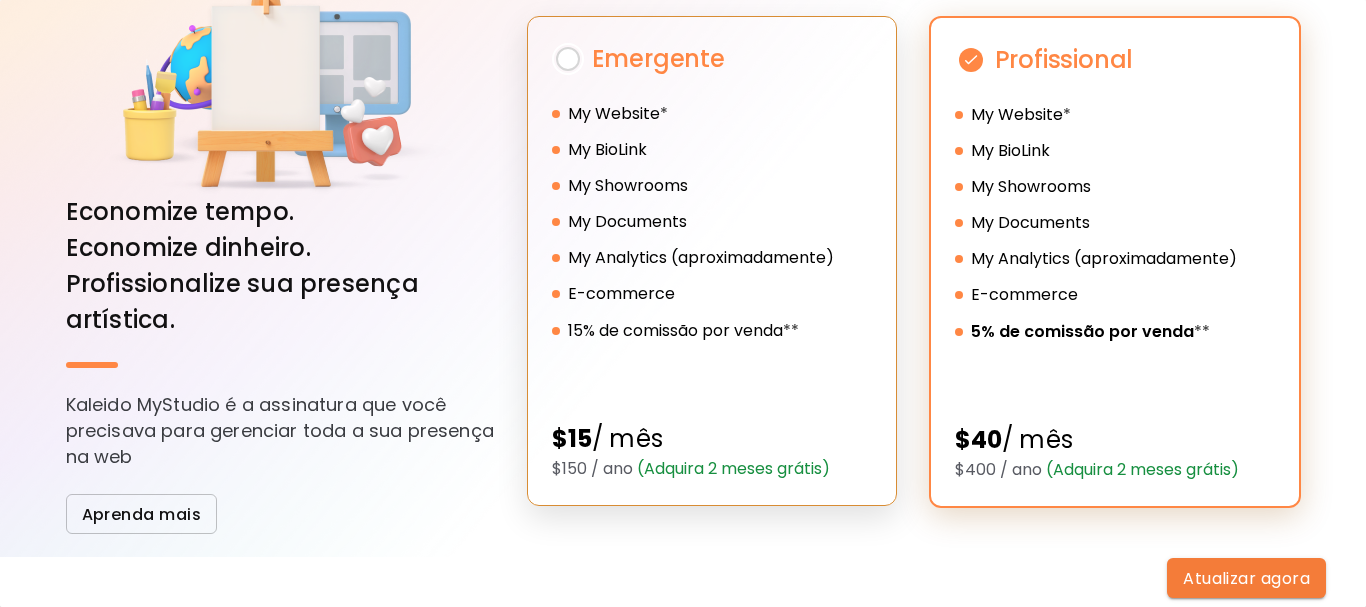 scroll, scrollTop: 100, scrollLeft: 0, axis: vertical 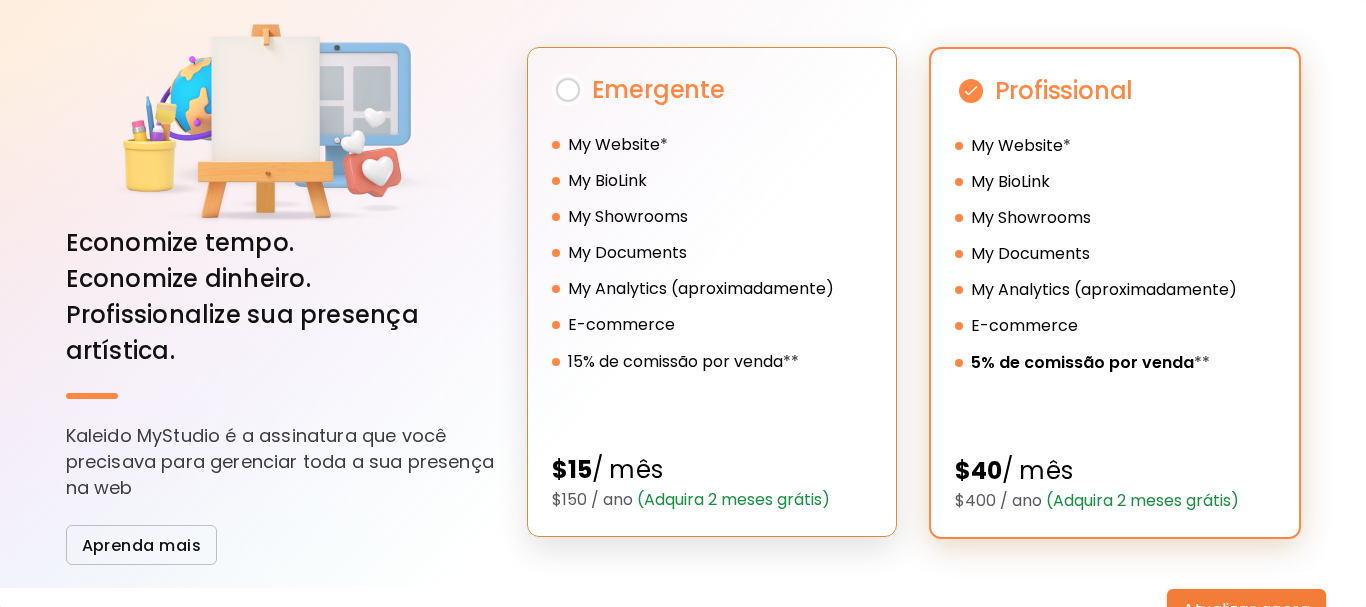 click on "My Website" at bounding box center (614, 145) 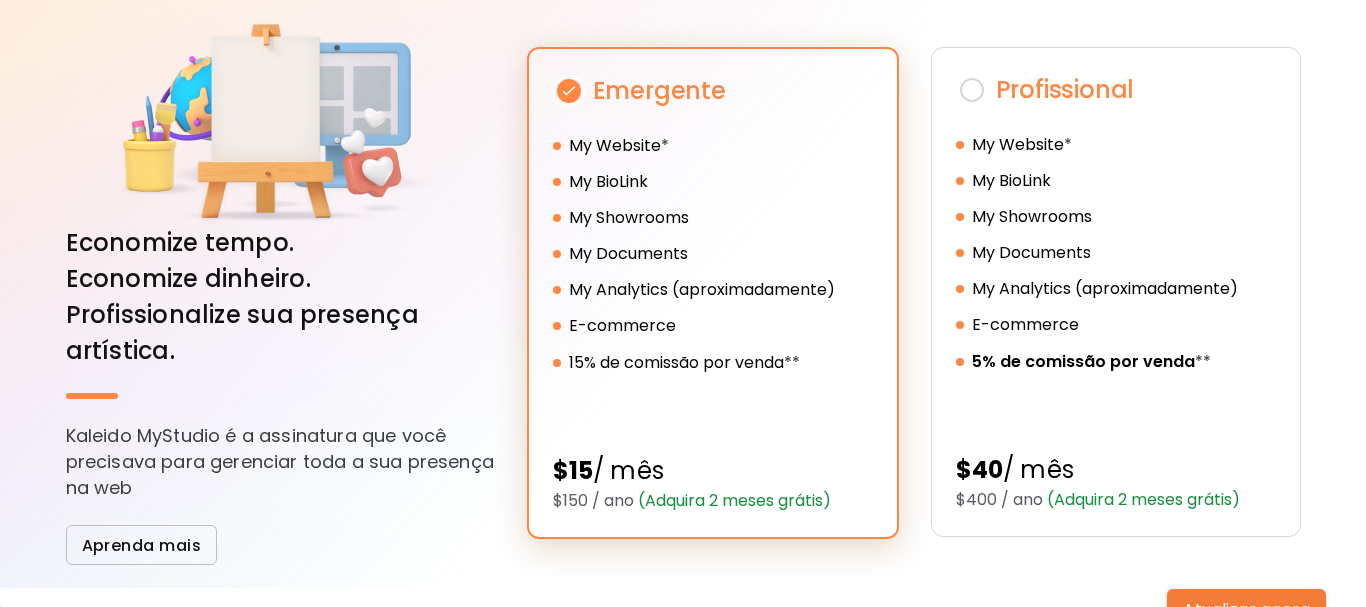 click on "My Website" at bounding box center [615, 146] 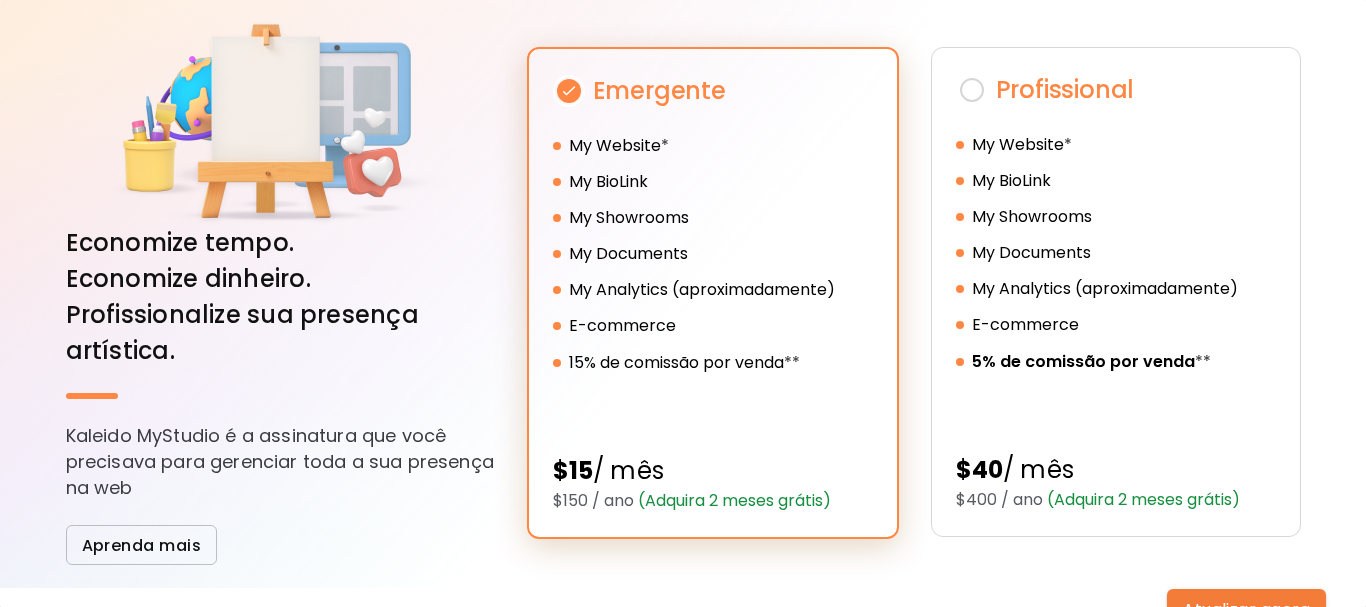 click at bounding box center [569, 91] 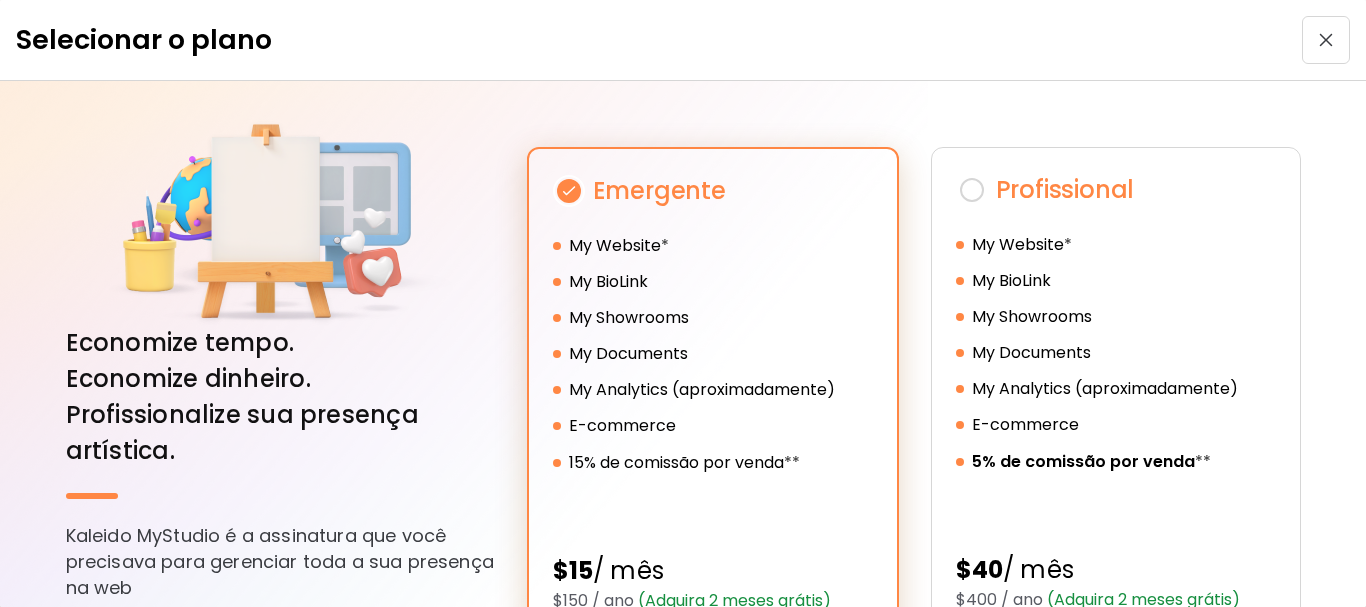 scroll, scrollTop: 243, scrollLeft: 0, axis: vertical 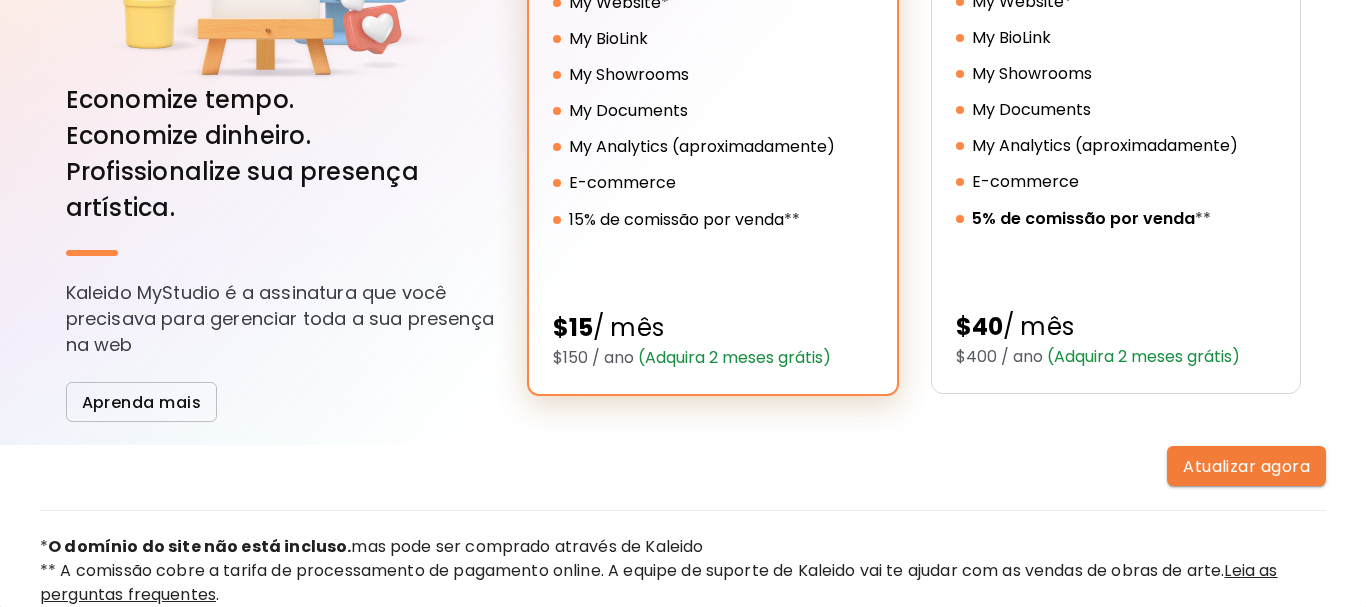click on "Leia as perguntas frequentes" at bounding box center (659, 582) 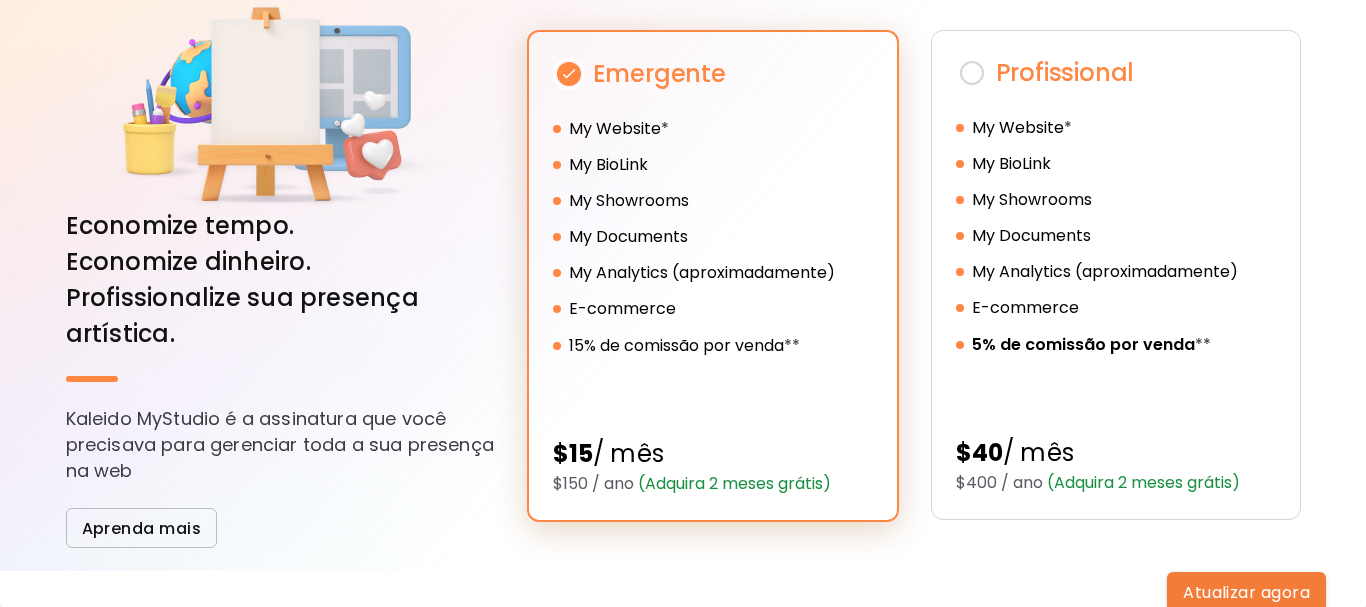 scroll, scrollTop: 0, scrollLeft: 0, axis: both 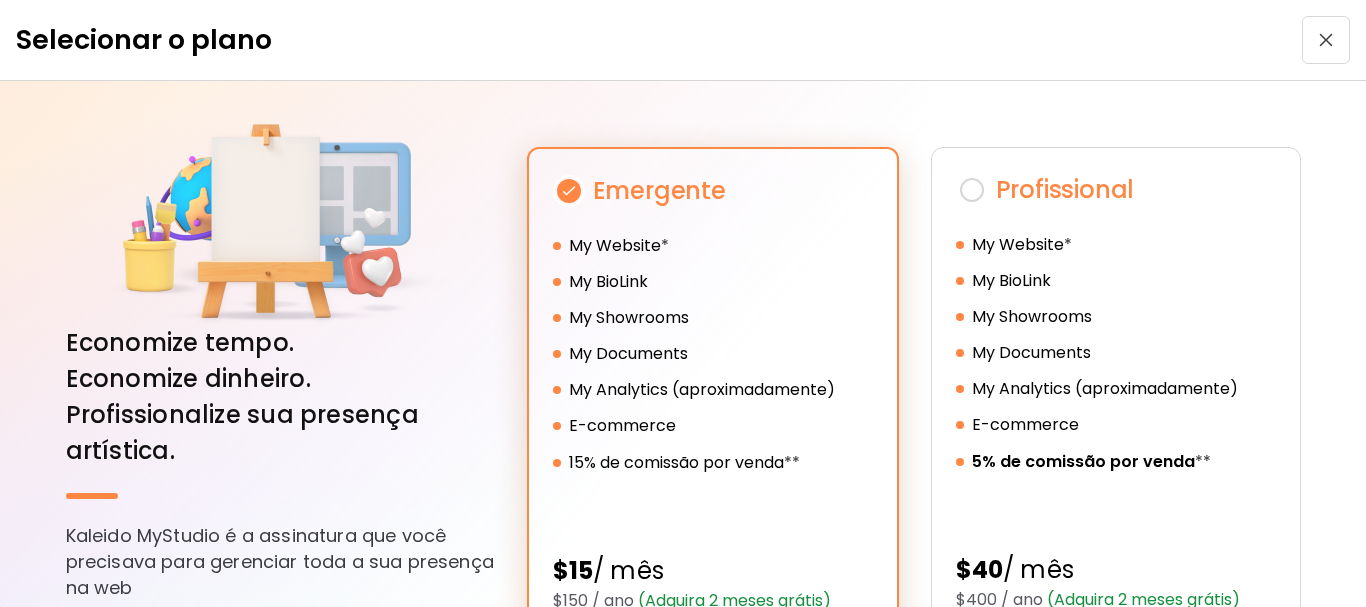 click at bounding box center [1326, 40] 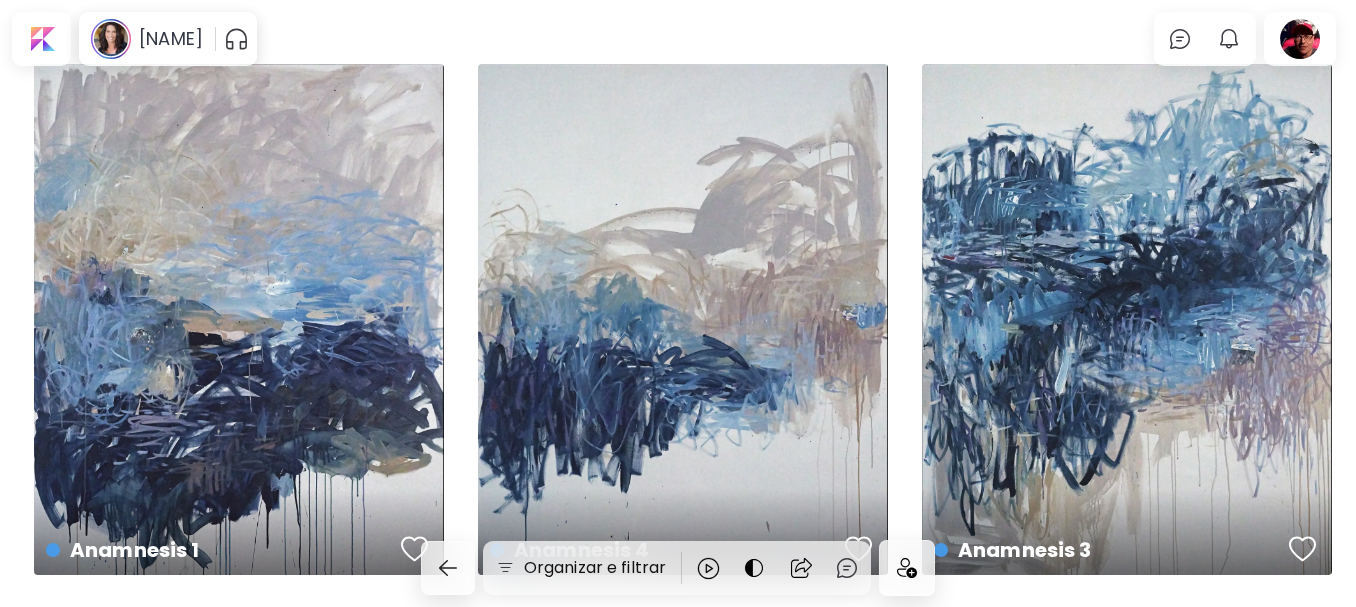 scroll, scrollTop: 0, scrollLeft: 0, axis: both 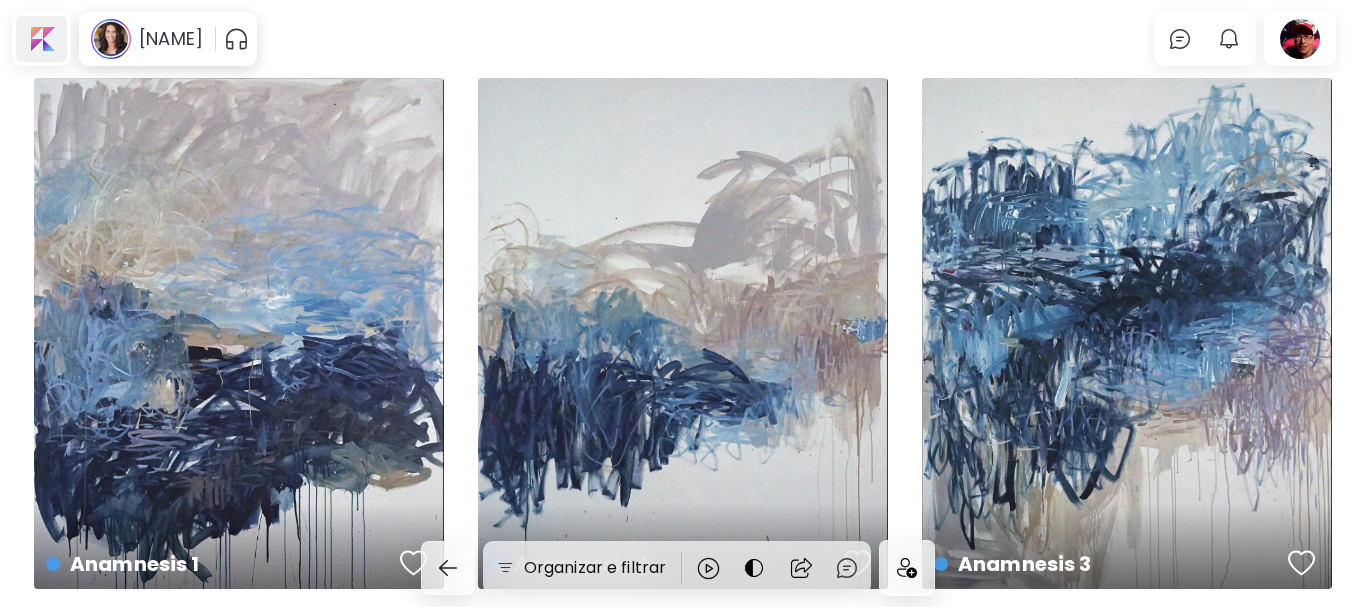 click at bounding box center (41, 39) 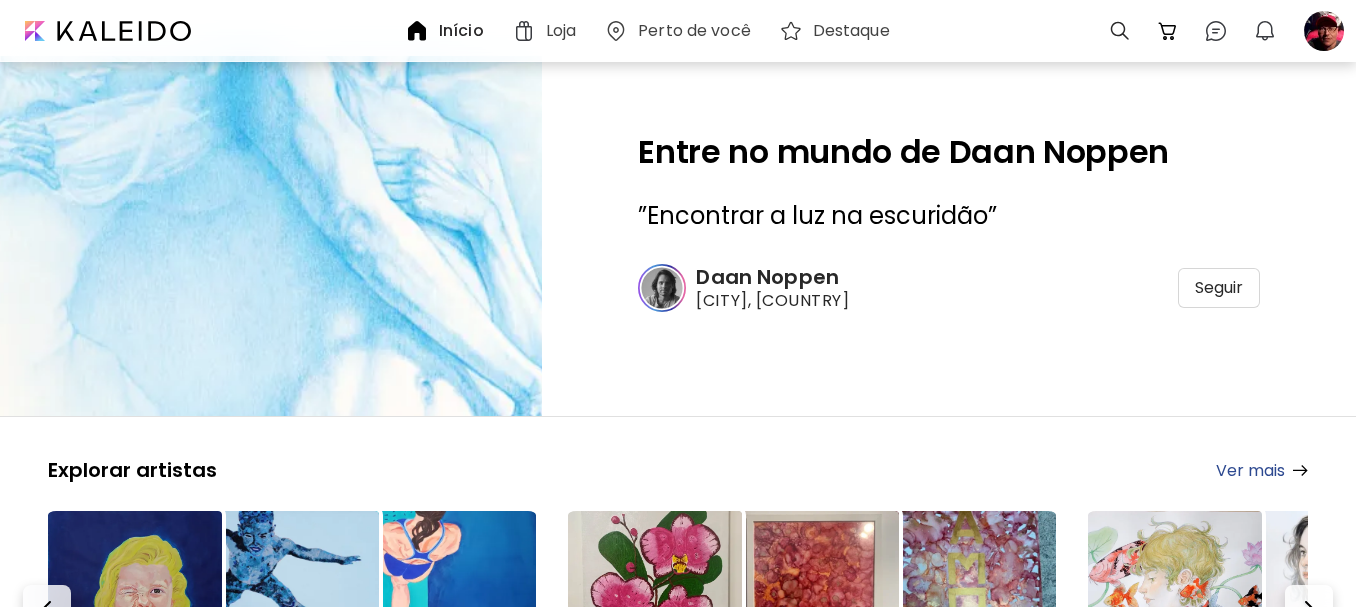 click on "Início" at bounding box center (448, 31) 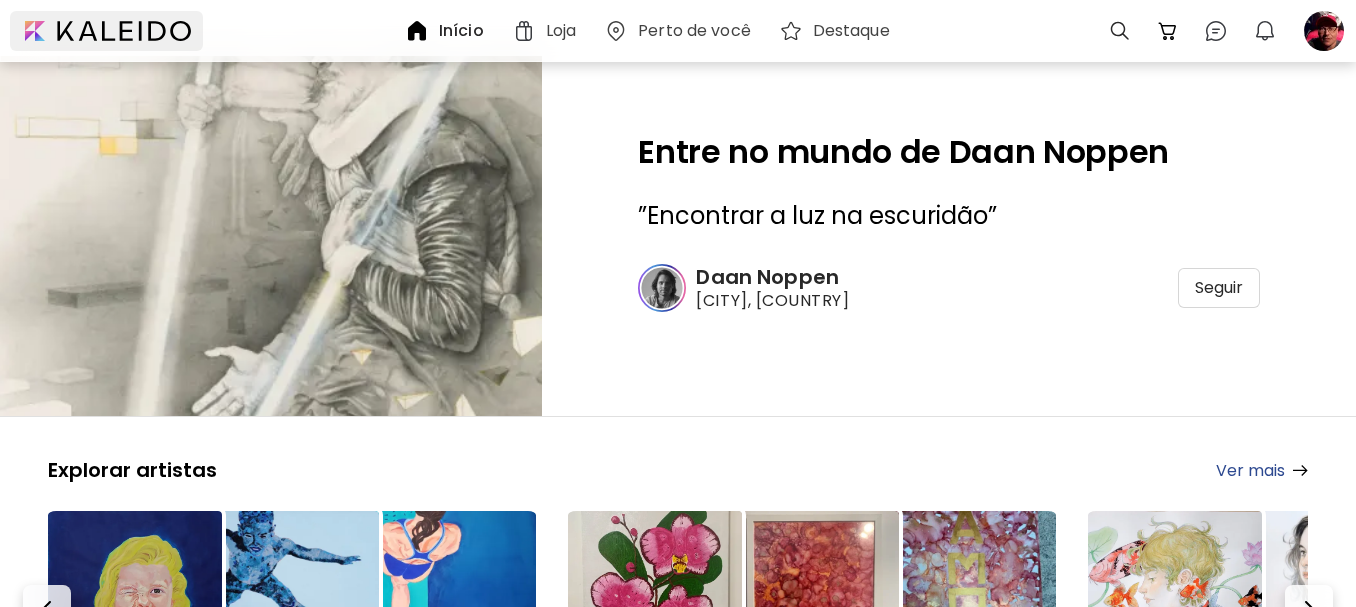 click at bounding box center (106, 31) 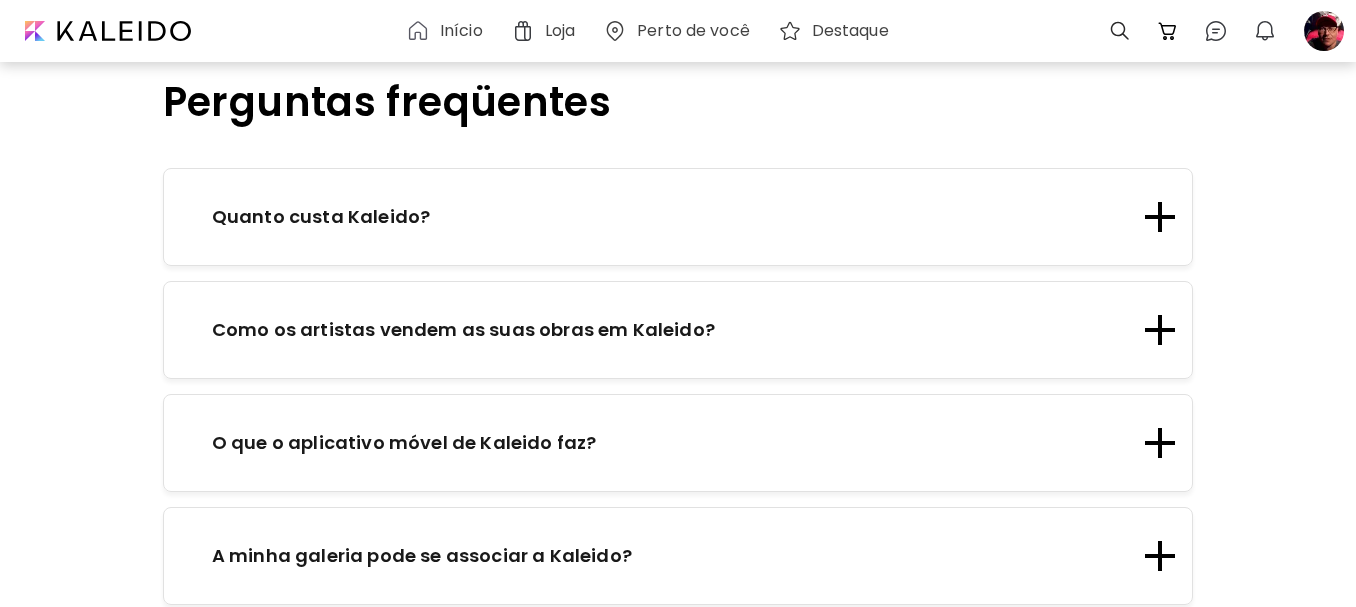 scroll, scrollTop: 2400, scrollLeft: 0, axis: vertical 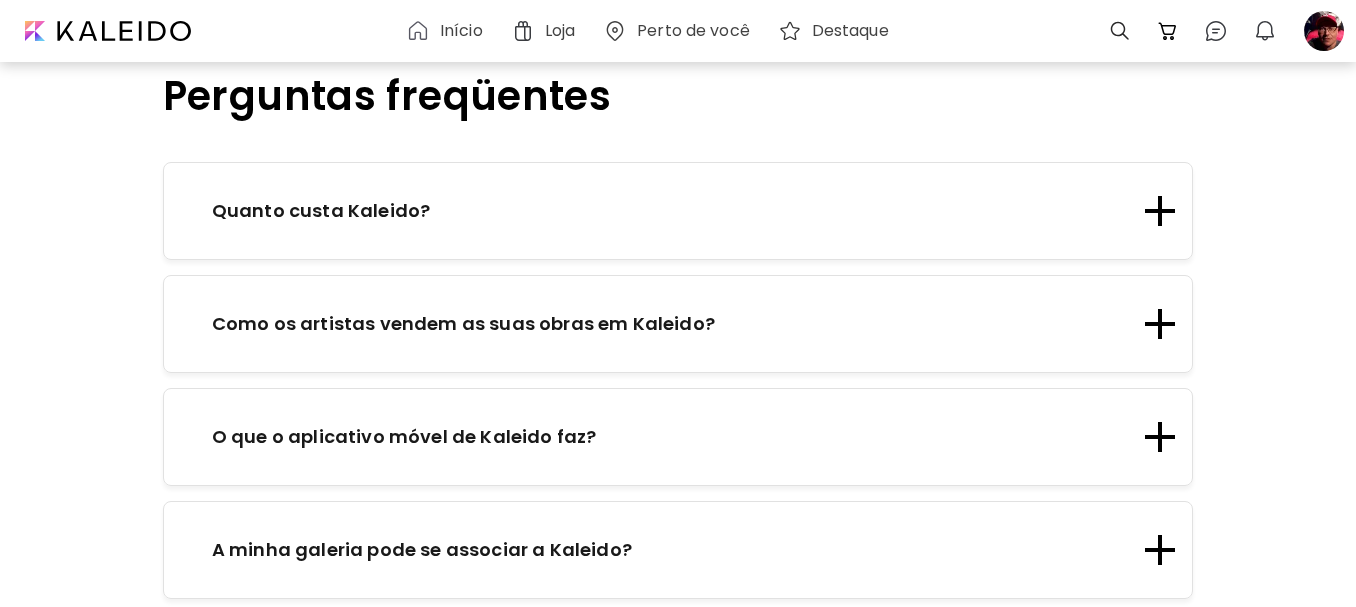 click at bounding box center (1160, 211) 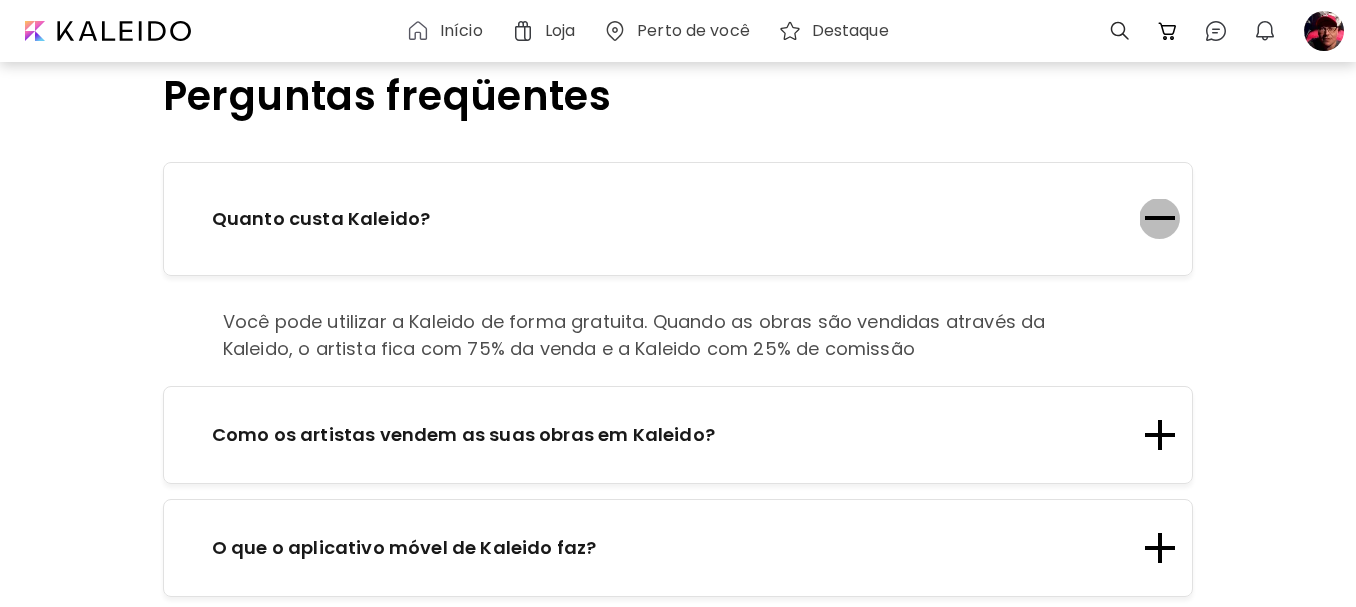click at bounding box center (1160, 219) 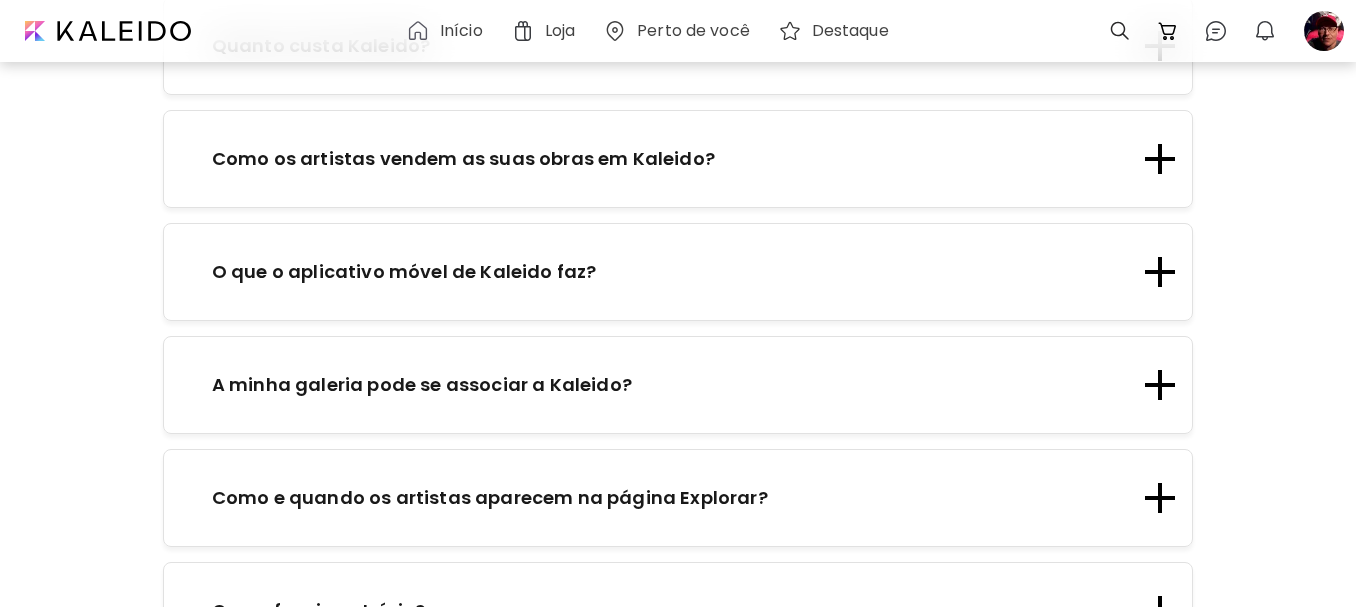 scroll, scrollTop: 2600, scrollLeft: 0, axis: vertical 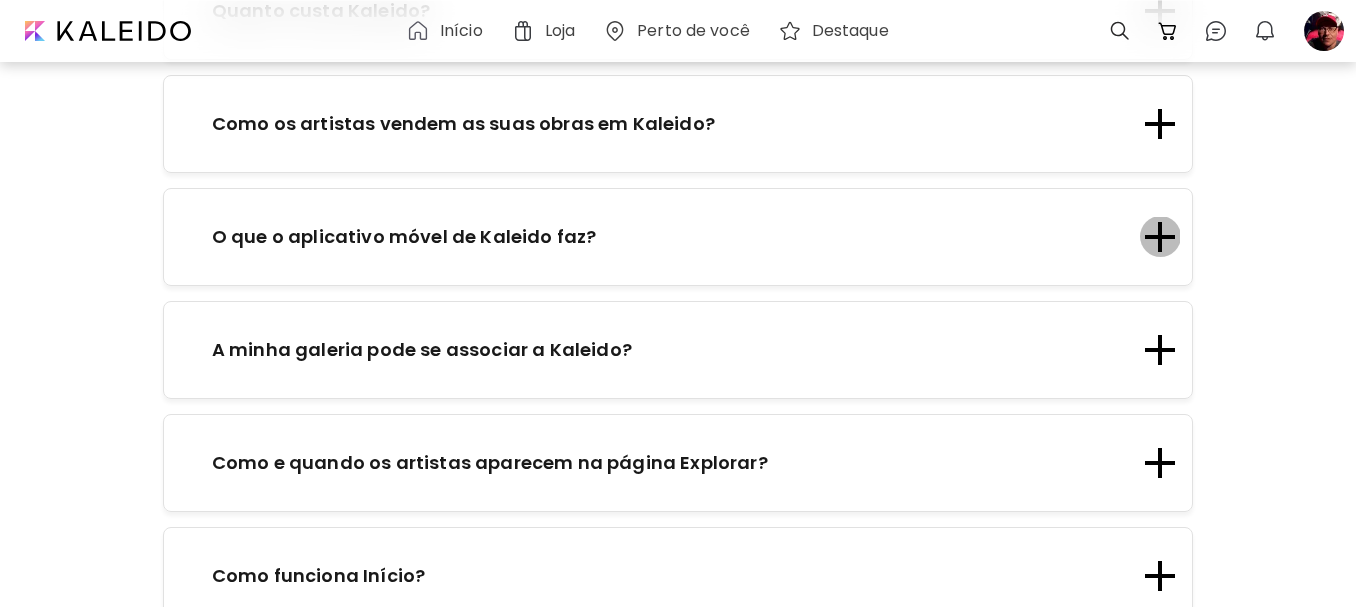 click at bounding box center (1160, 237) 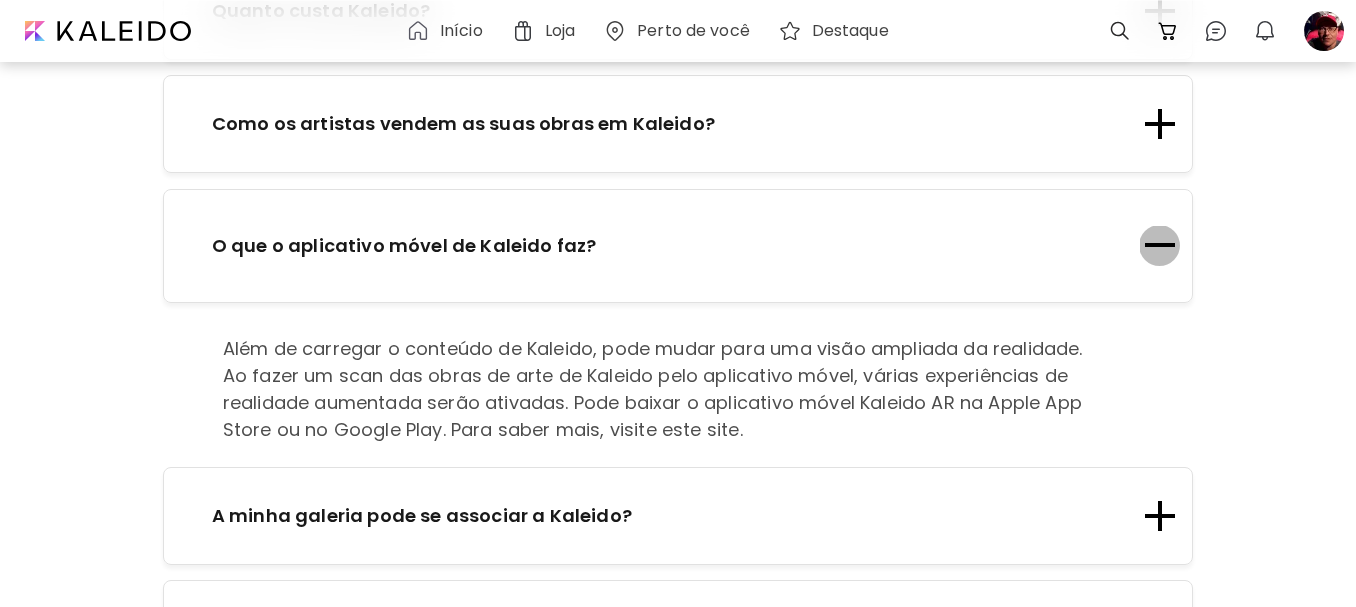 click at bounding box center (1160, 246) 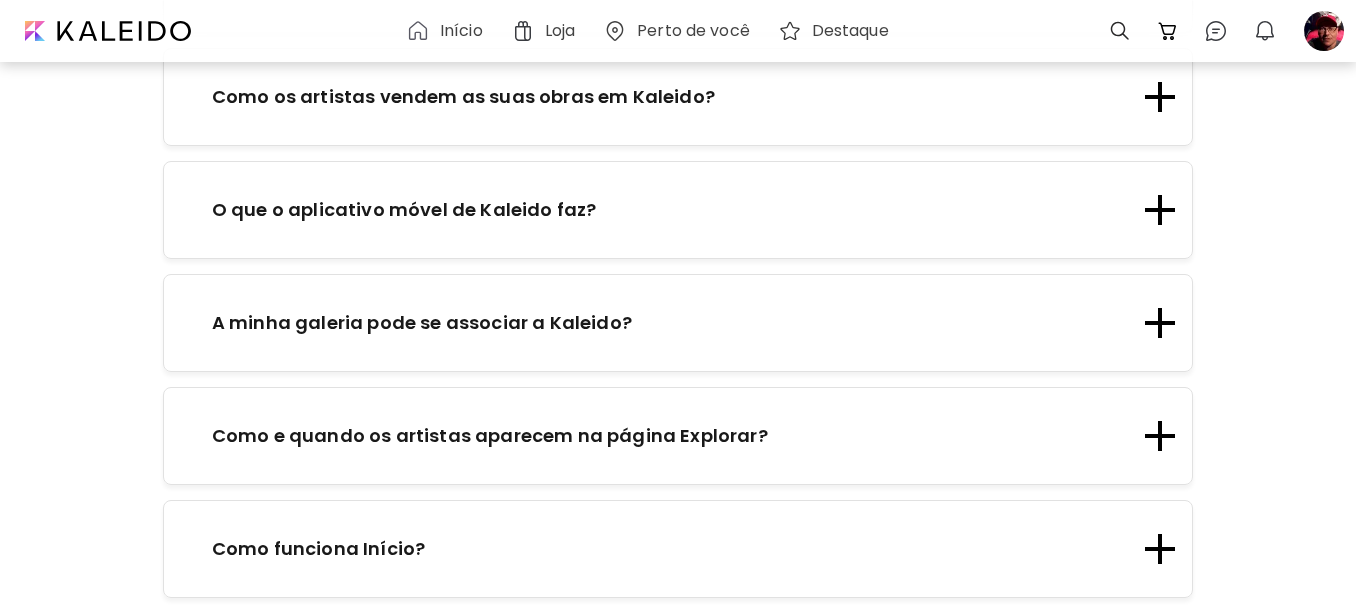 scroll, scrollTop: 2600, scrollLeft: 0, axis: vertical 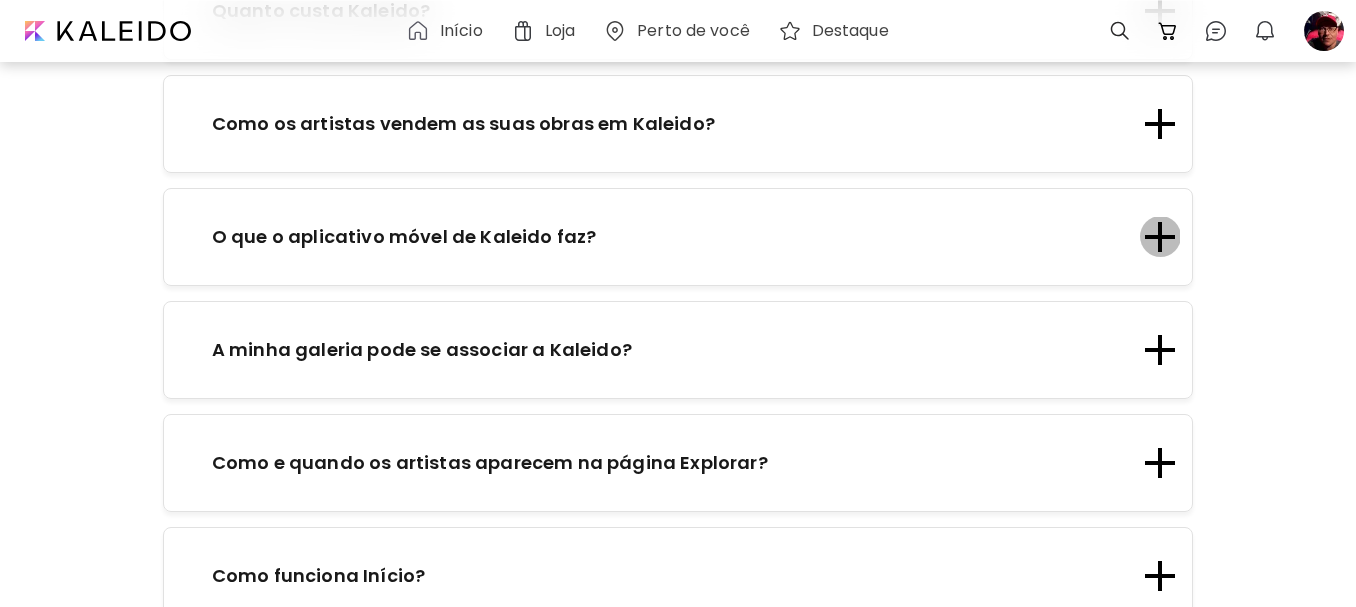 click at bounding box center (1160, 237) 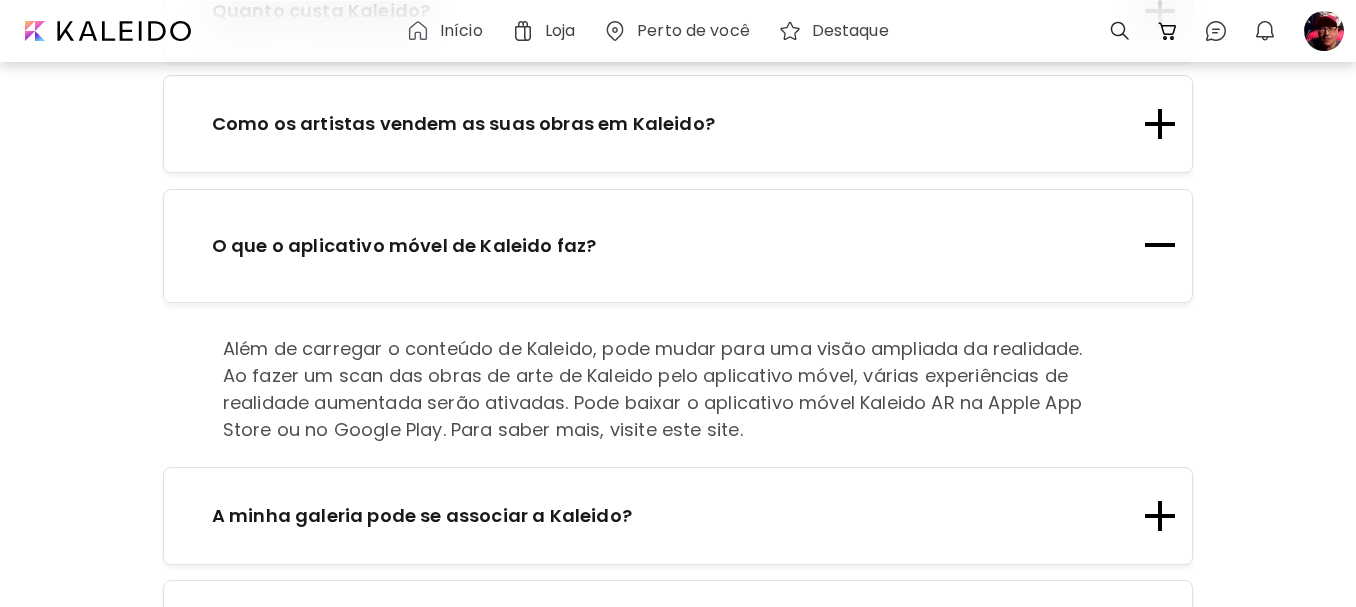 click at bounding box center (1160, 246) 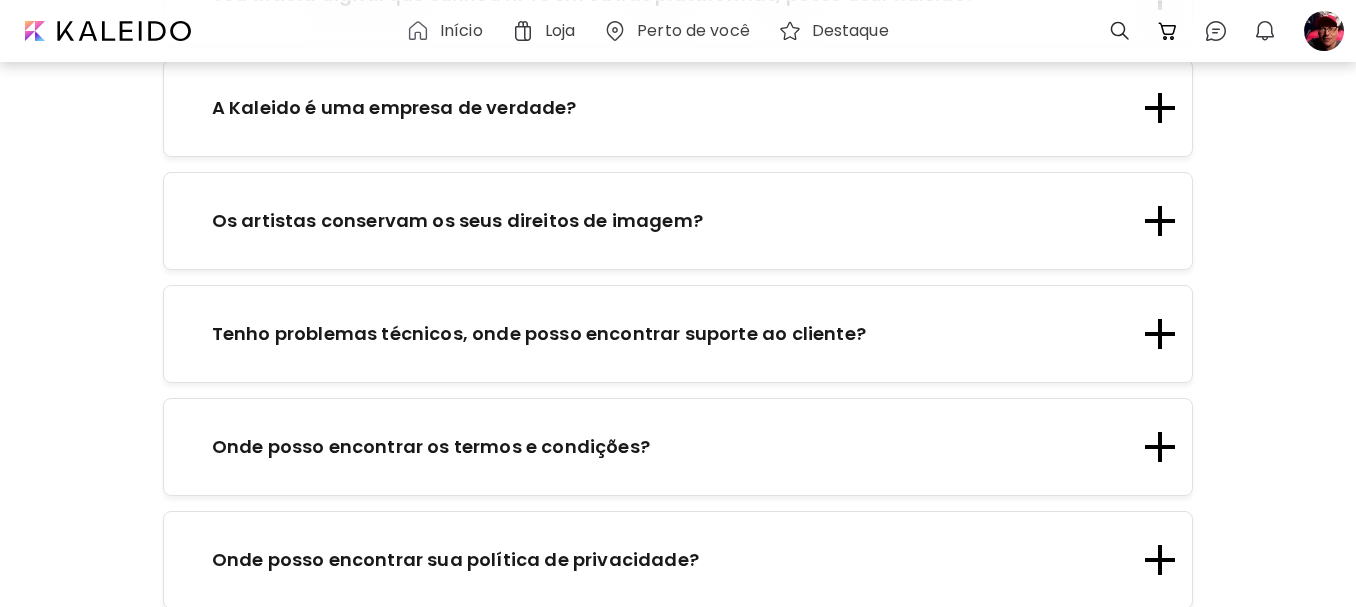 scroll, scrollTop: 3862, scrollLeft: 0, axis: vertical 